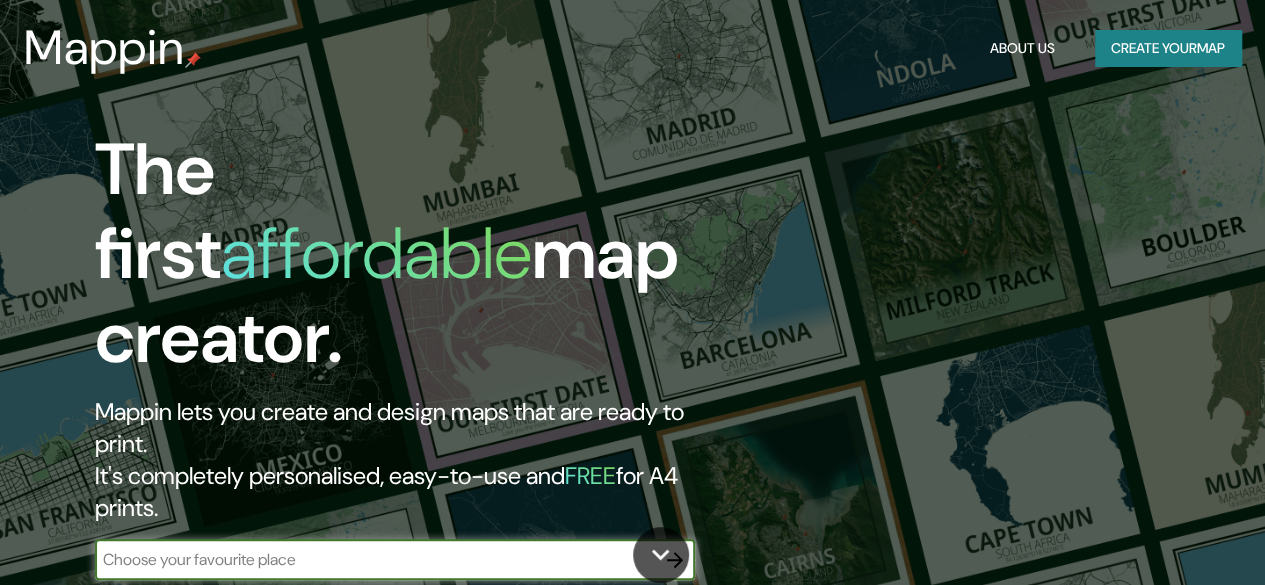 scroll, scrollTop: 100, scrollLeft: 0, axis: vertical 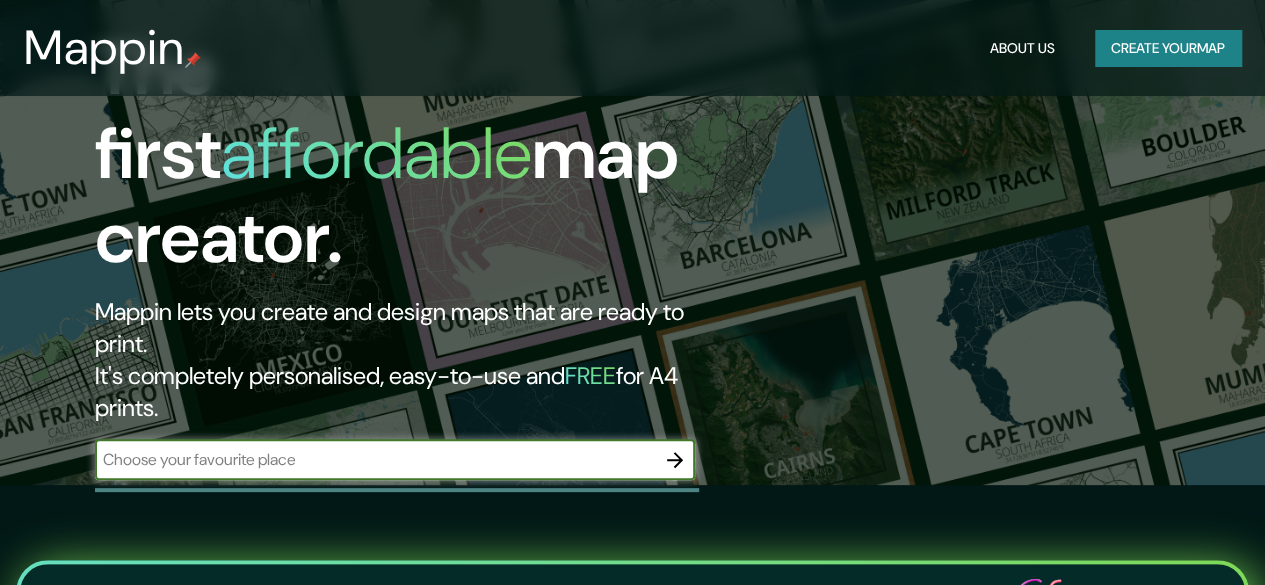 click at bounding box center [375, 459] 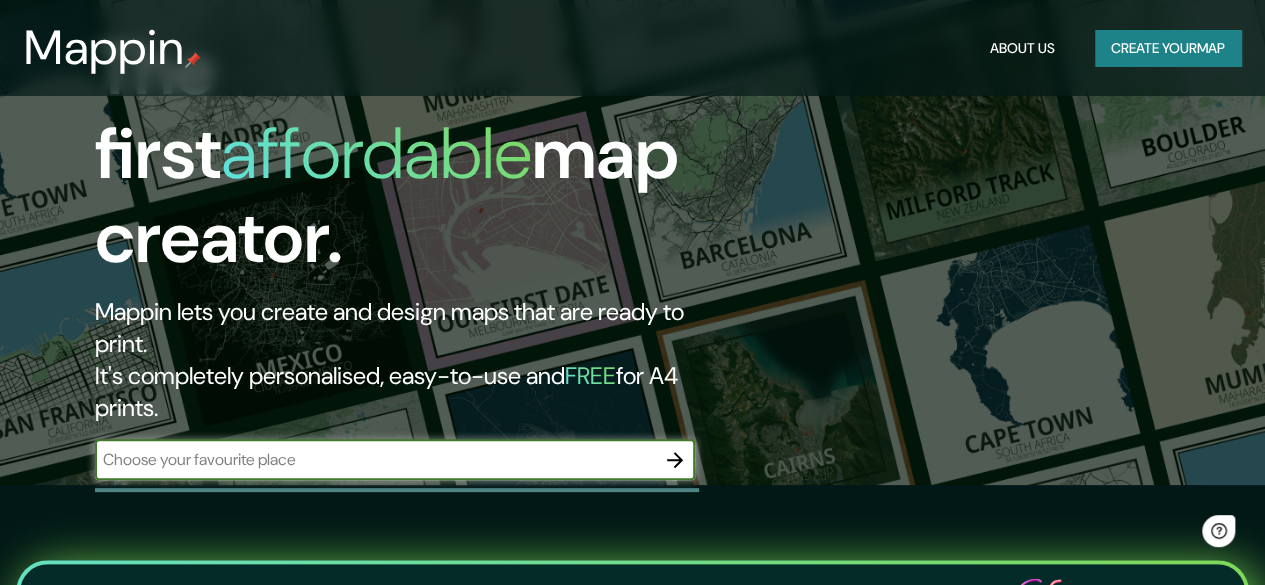 scroll, scrollTop: 0, scrollLeft: 0, axis: both 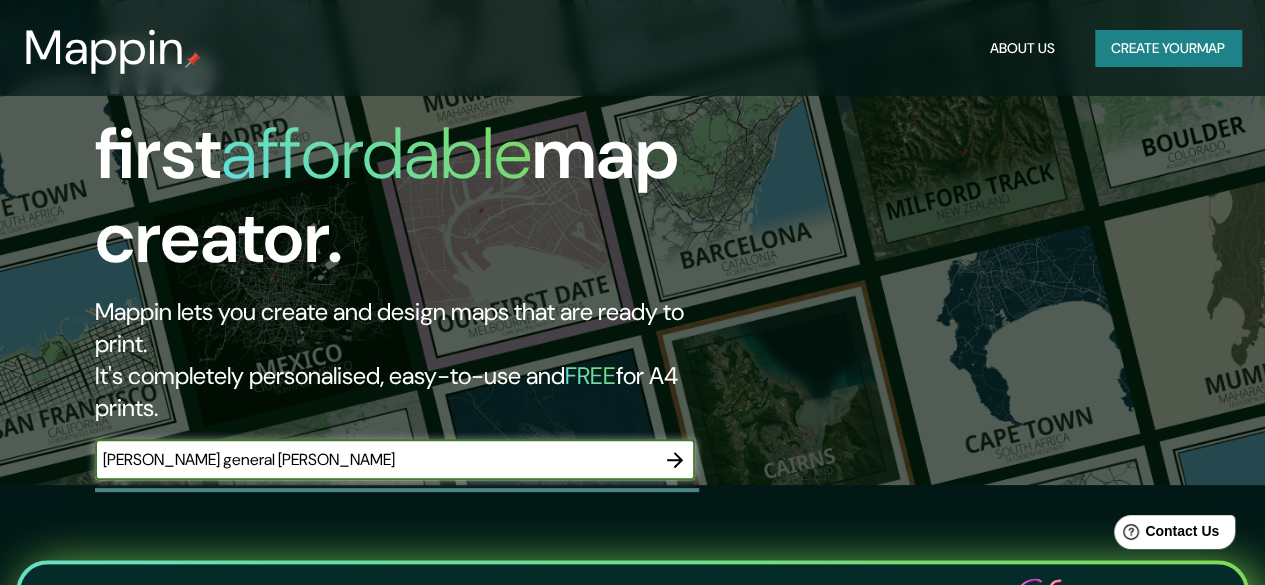 type on "[PERSON_NAME] general [PERSON_NAME]" 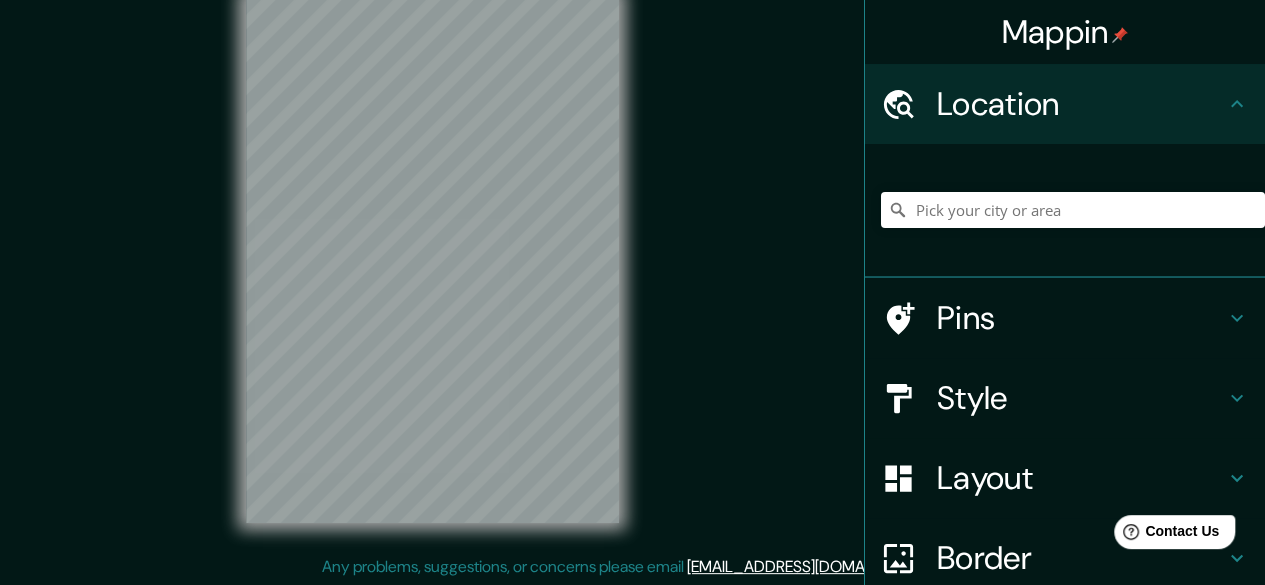 scroll, scrollTop: 0, scrollLeft: 0, axis: both 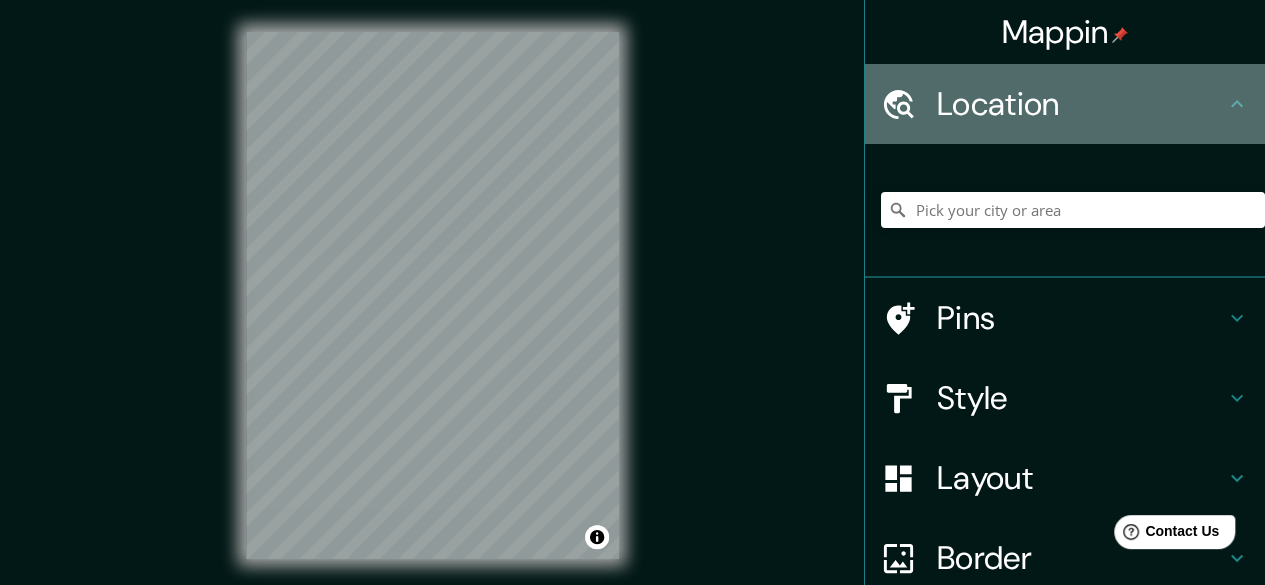 click on "Location" at bounding box center (1081, 104) 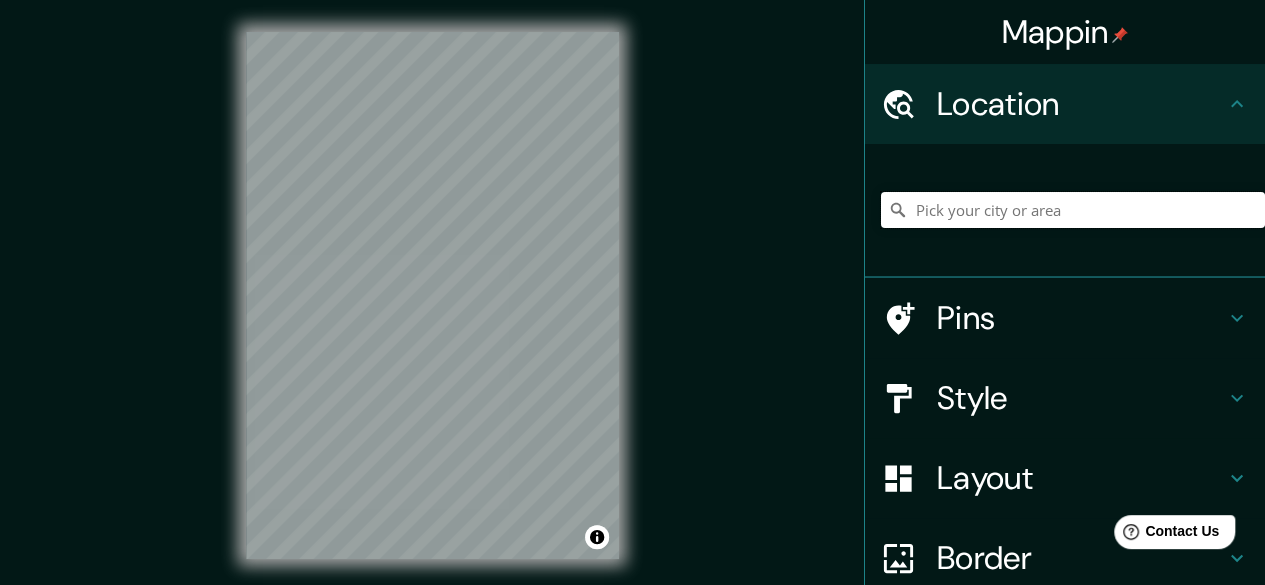 click at bounding box center [1073, 210] 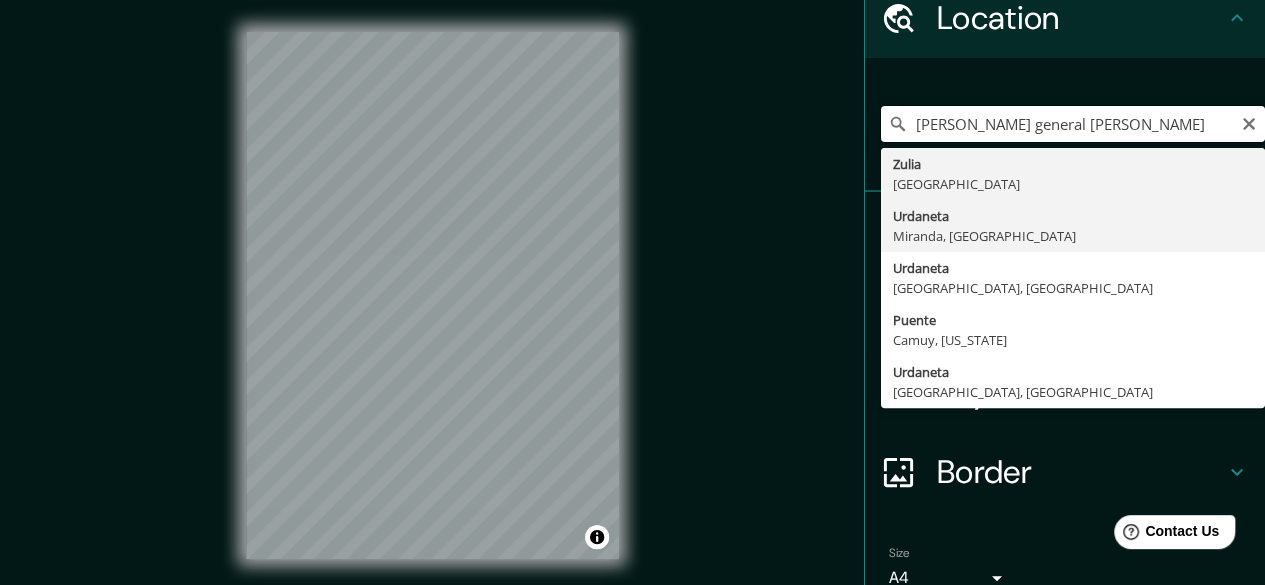 scroll, scrollTop: 179, scrollLeft: 0, axis: vertical 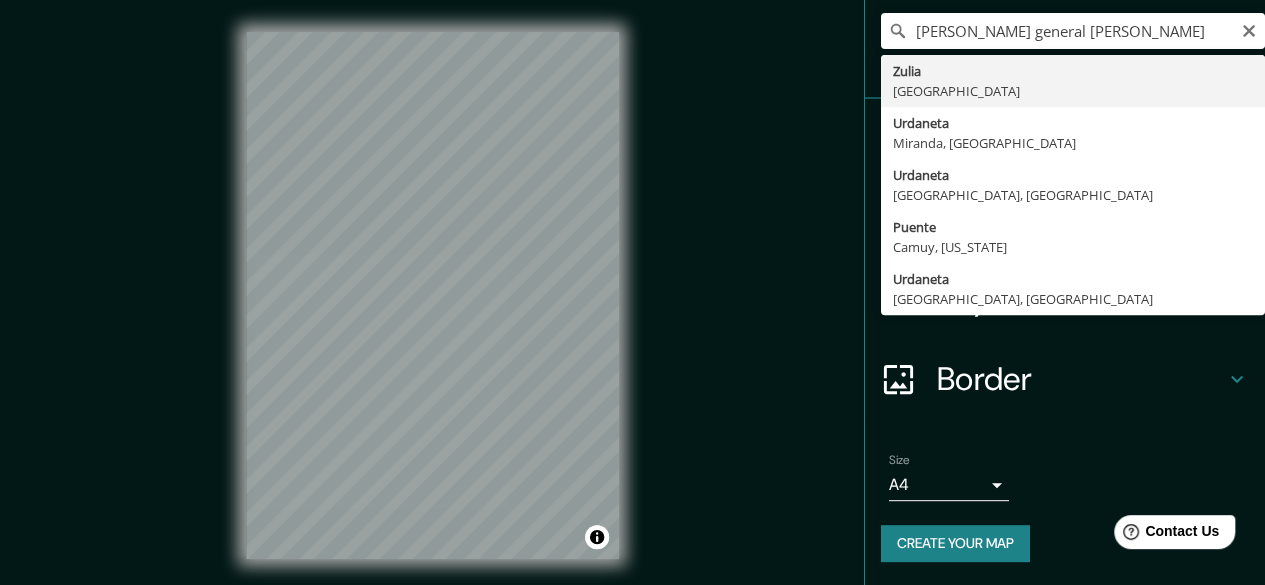 type on "Zulia, [GEOGRAPHIC_DATA]" 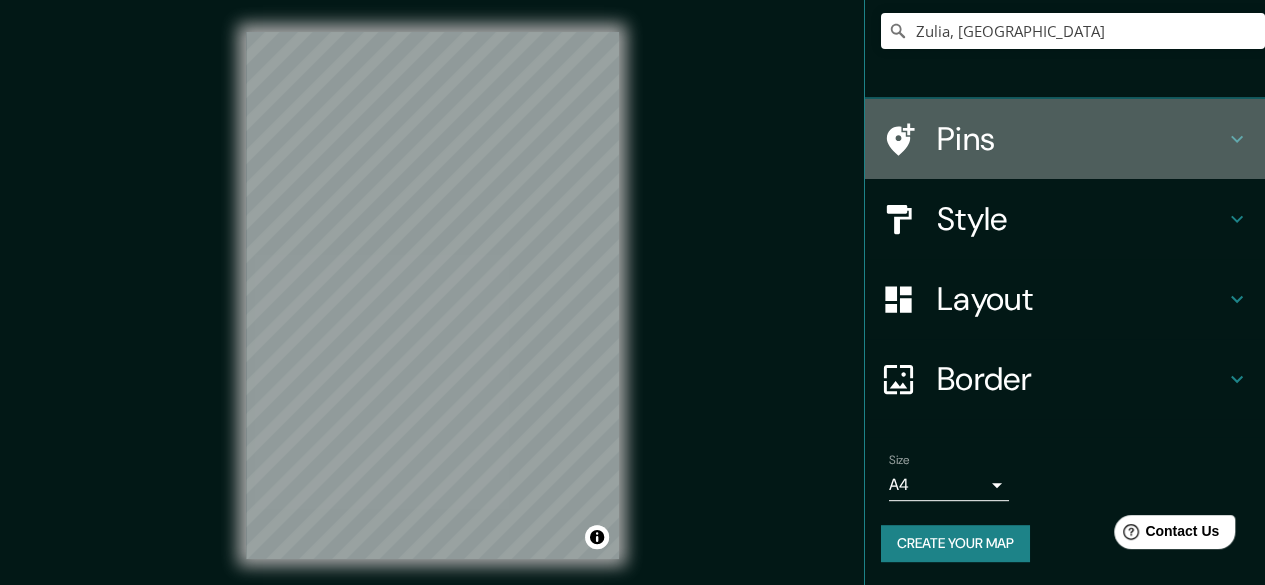 click on "Pins" at bounding box center [1081, 139] 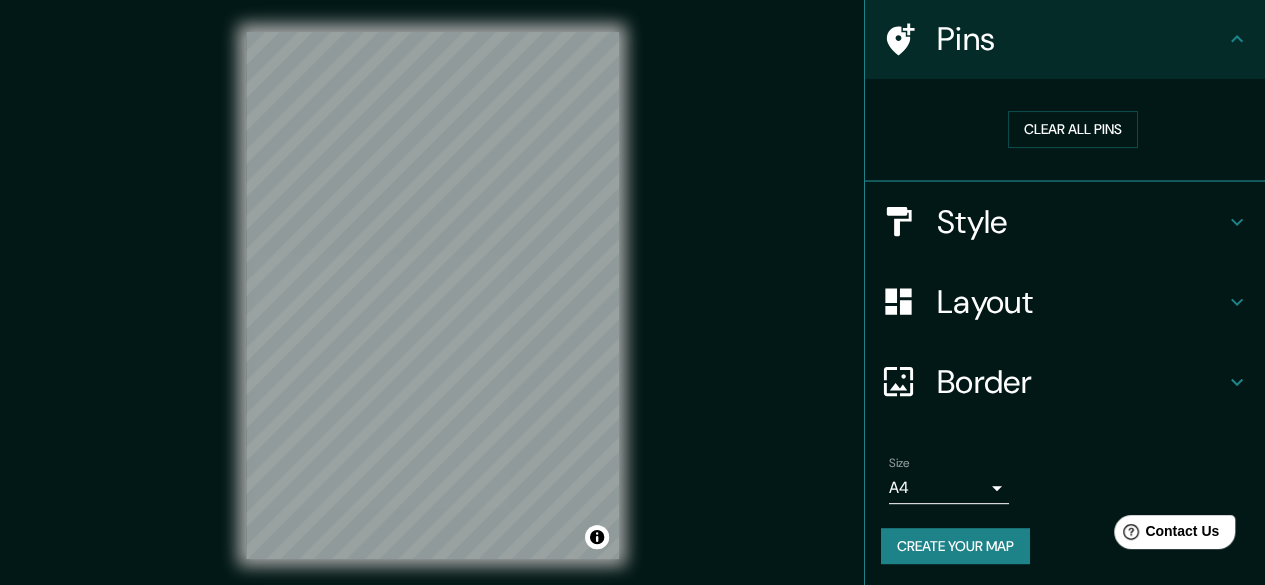 scroll, scrollTop: 147, scrollLeft: 0, axis: vertical 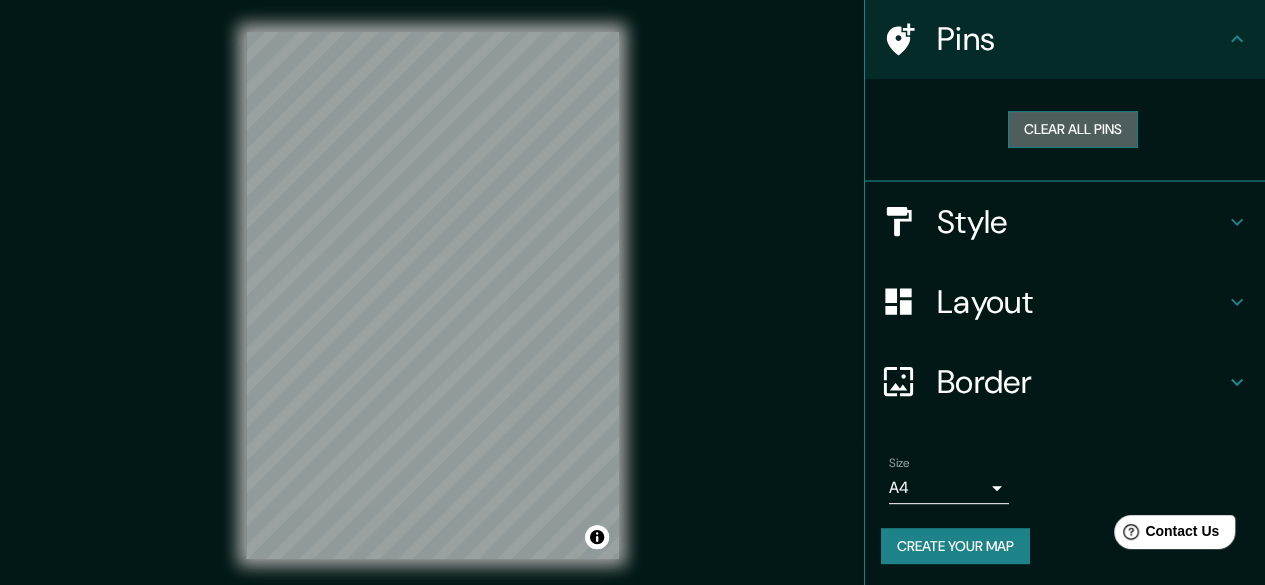 click on "Clear all pins" at bounding box center [1073, 129] 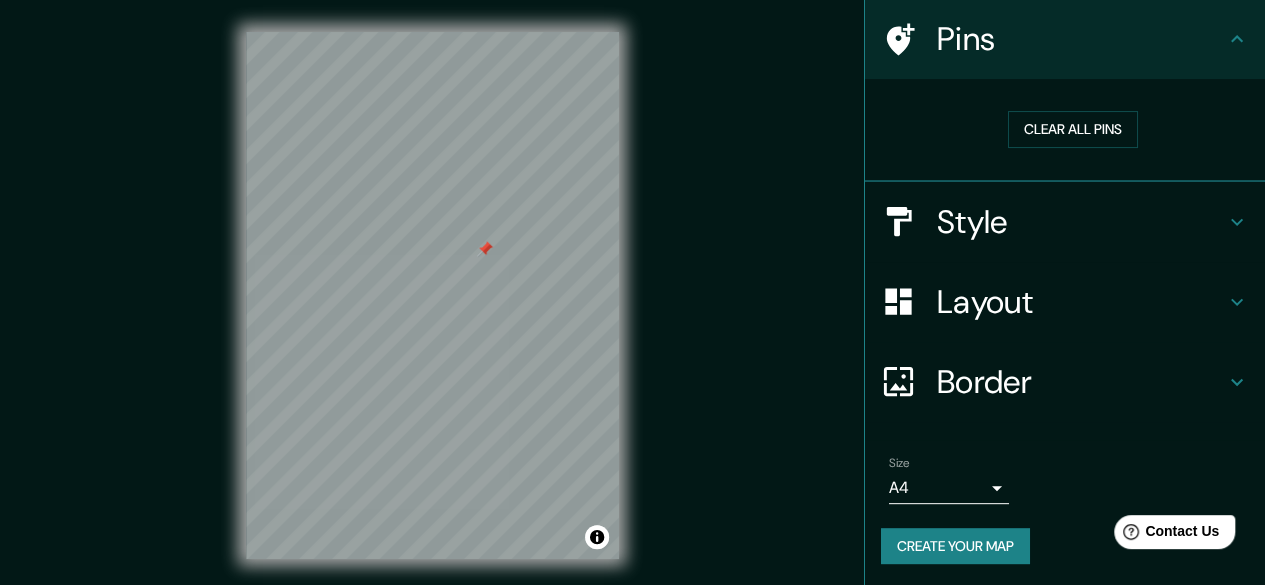 click on "Style" at bounding box center (1081, 222) 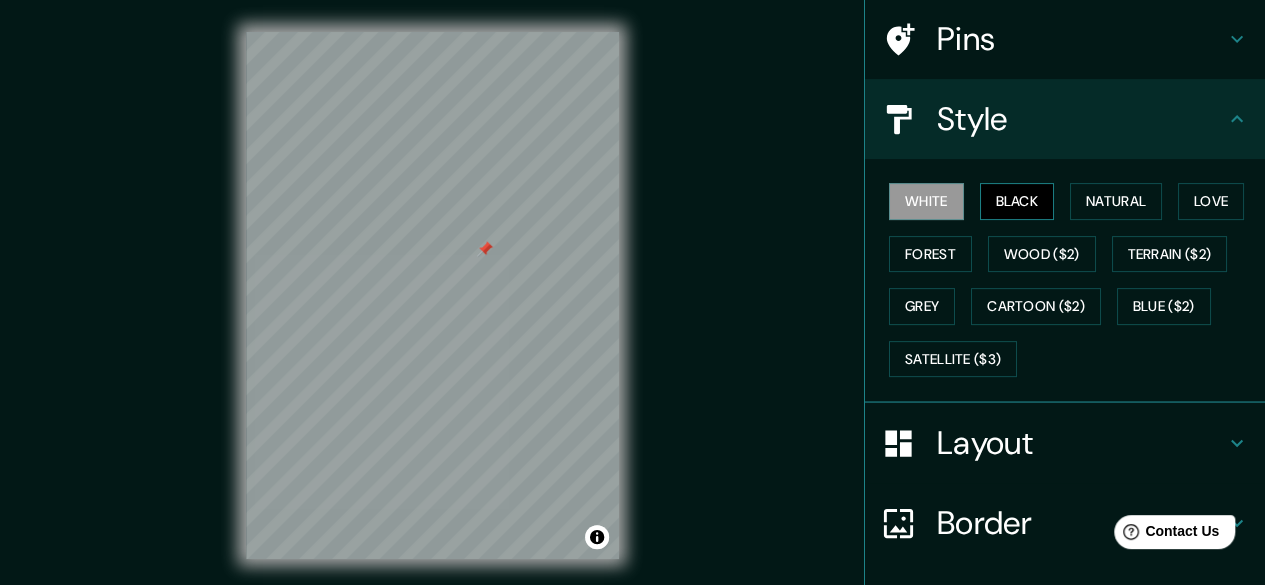 click on "Black" at bounding box center (1017, 201) 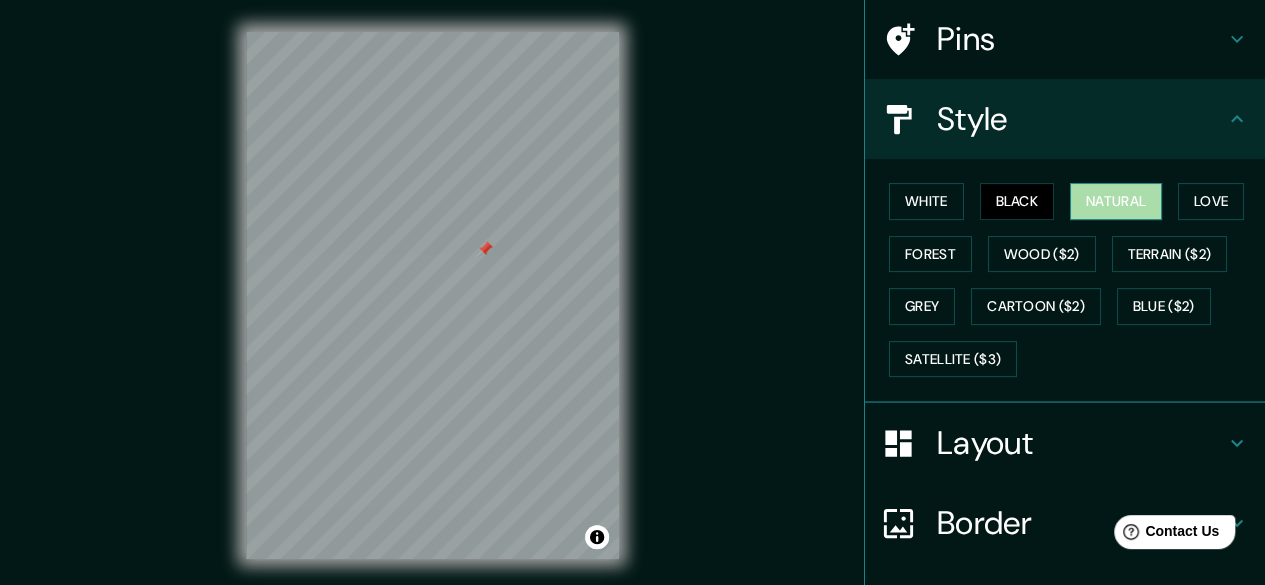 click on "Natural" at bounding box center [1116, 201] 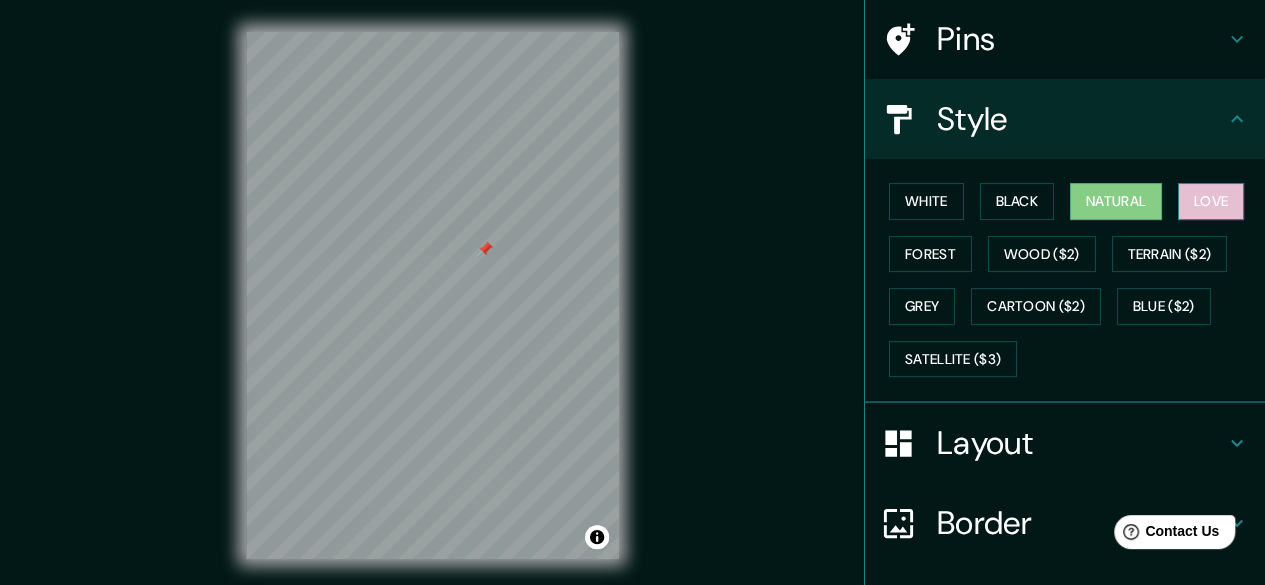 click on "Love" at bounding box center (1211, 201) 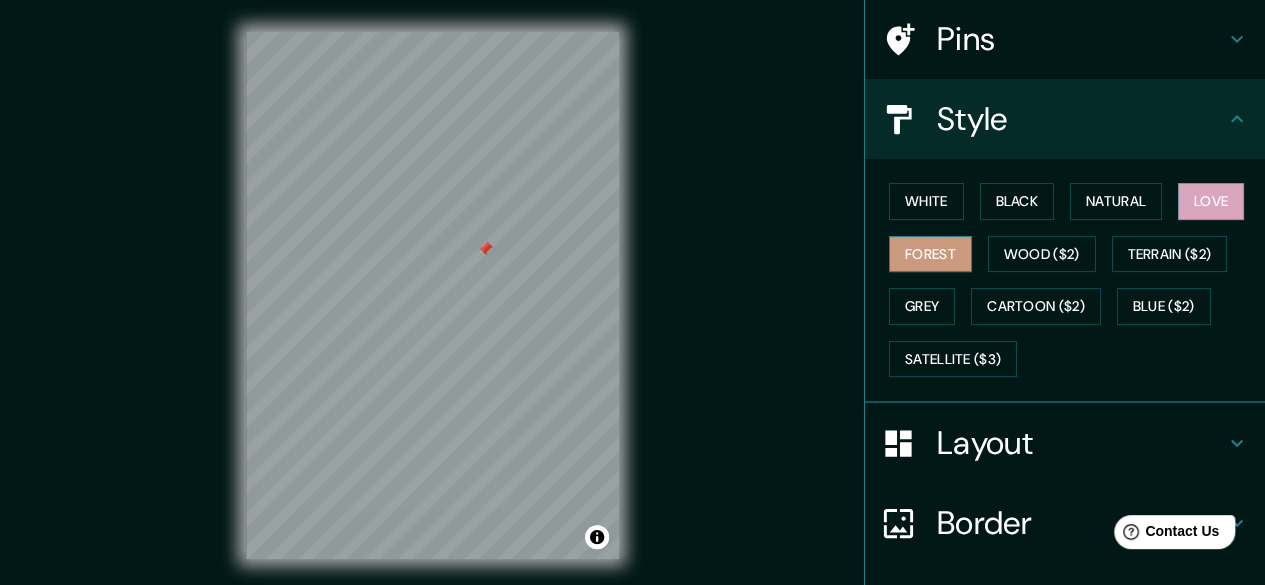 click on "Forest" at bounding box center [930, 254] 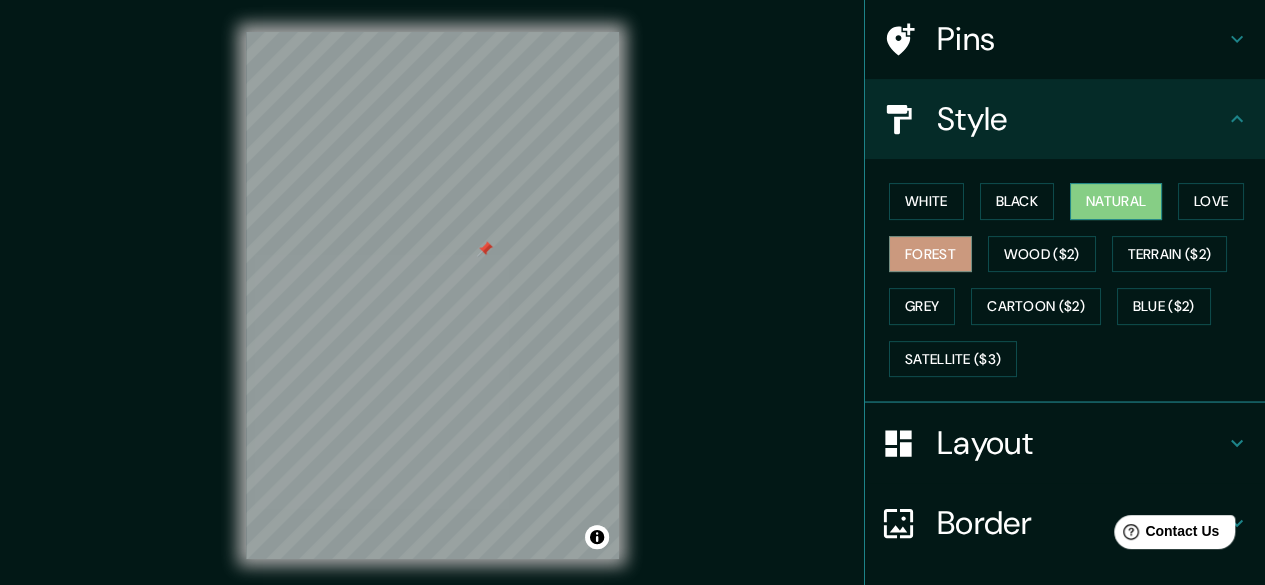 click on "Natural" at bounding box center [1116, 201] 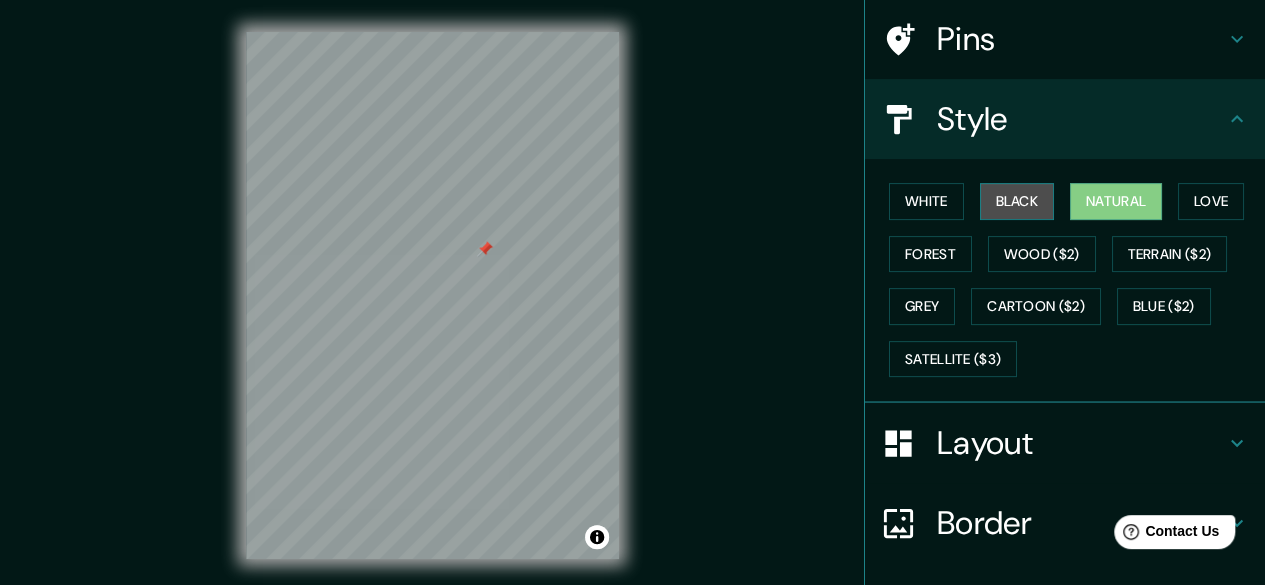 click on "Black" at bounding box center (1017, 201) 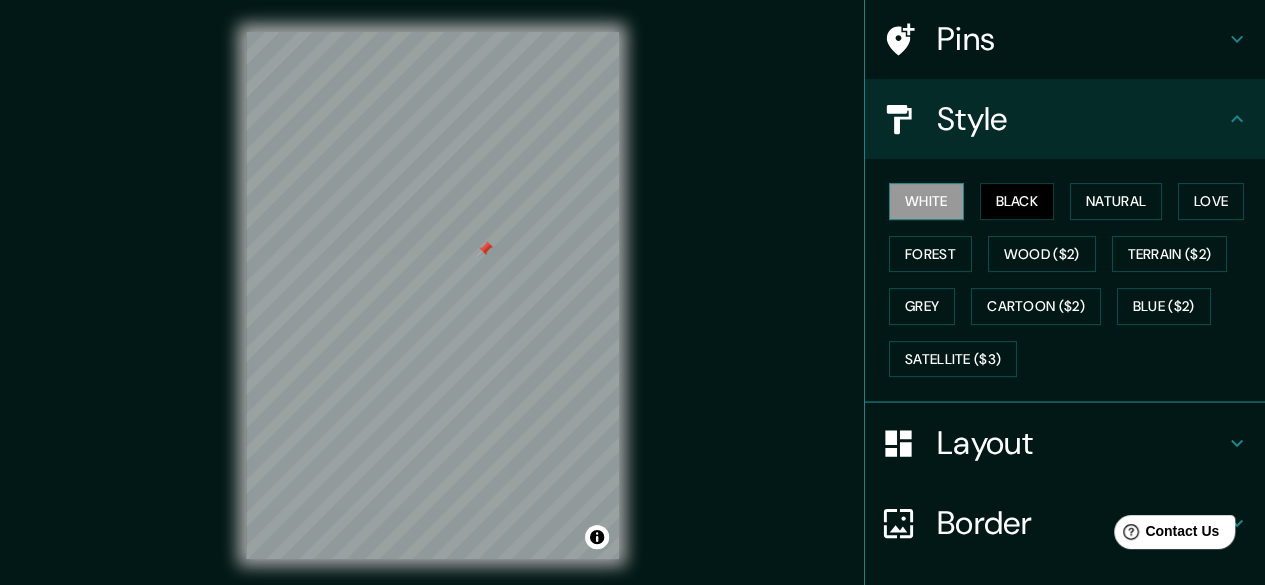 click on "White" at bounding box center [926, 201] 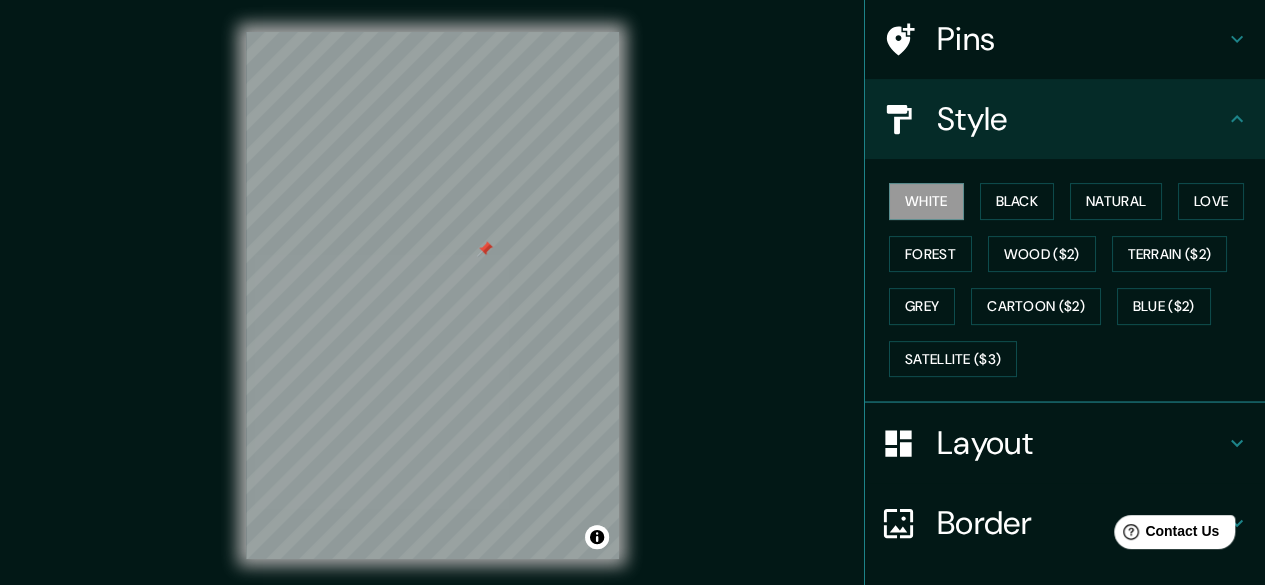 click on "Layout" at bounding box center (1081, 443) 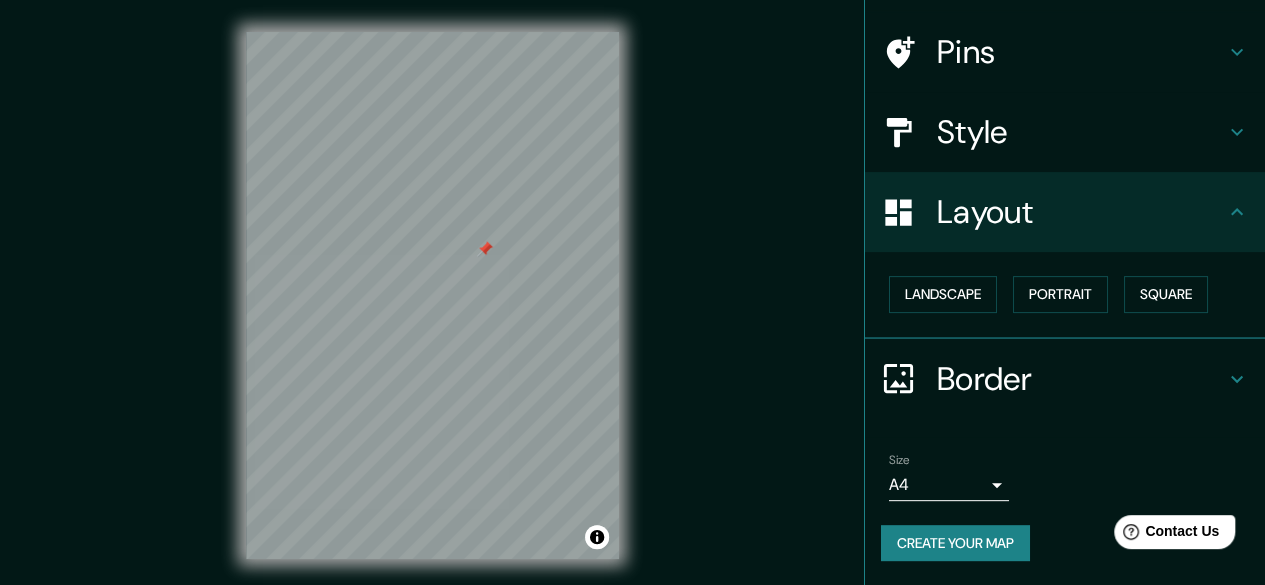 scroll, scrollTop: 132, scrollLeft: 0, axis: vertical 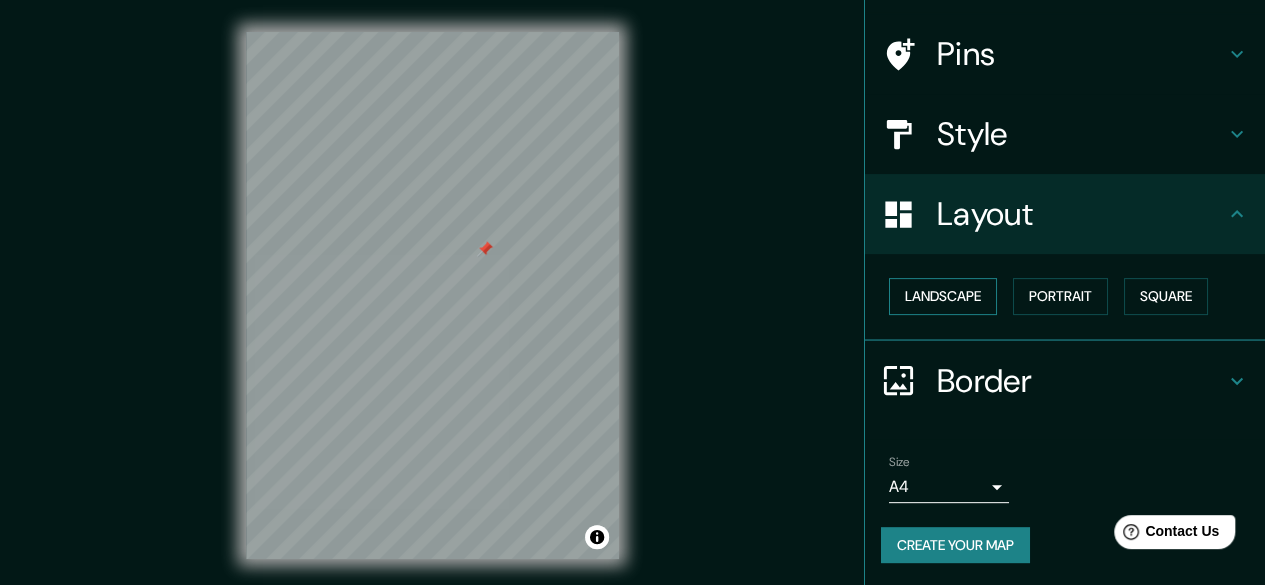 click on "Landscape" at bounding box center [943, 296] 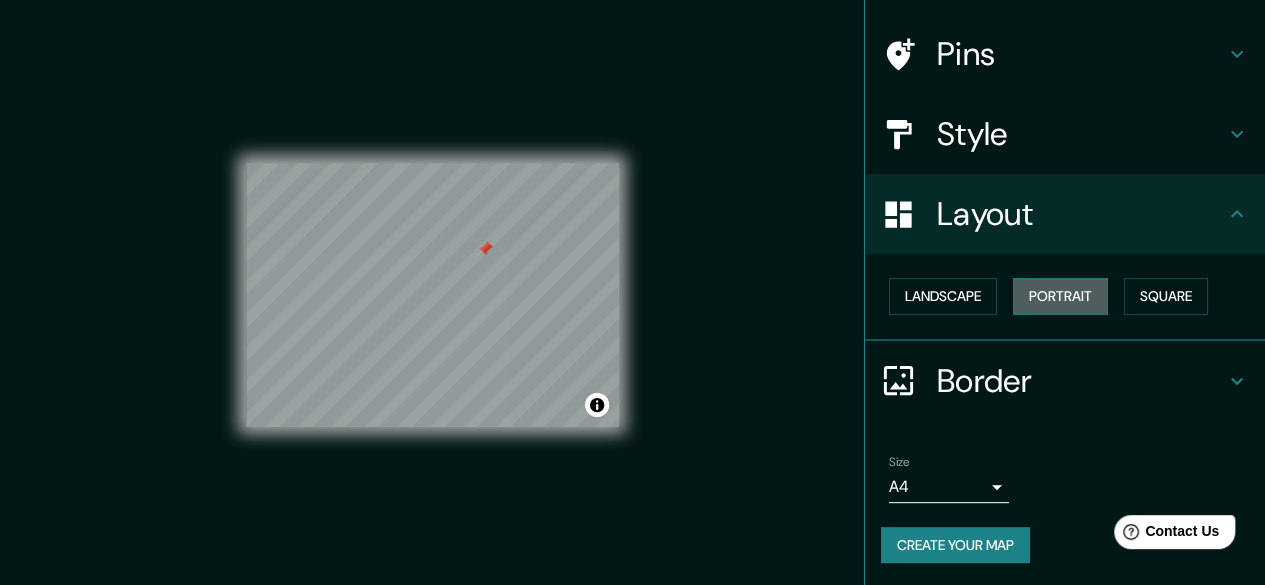 click on "Portrait" at bounding box center (1060, 296) 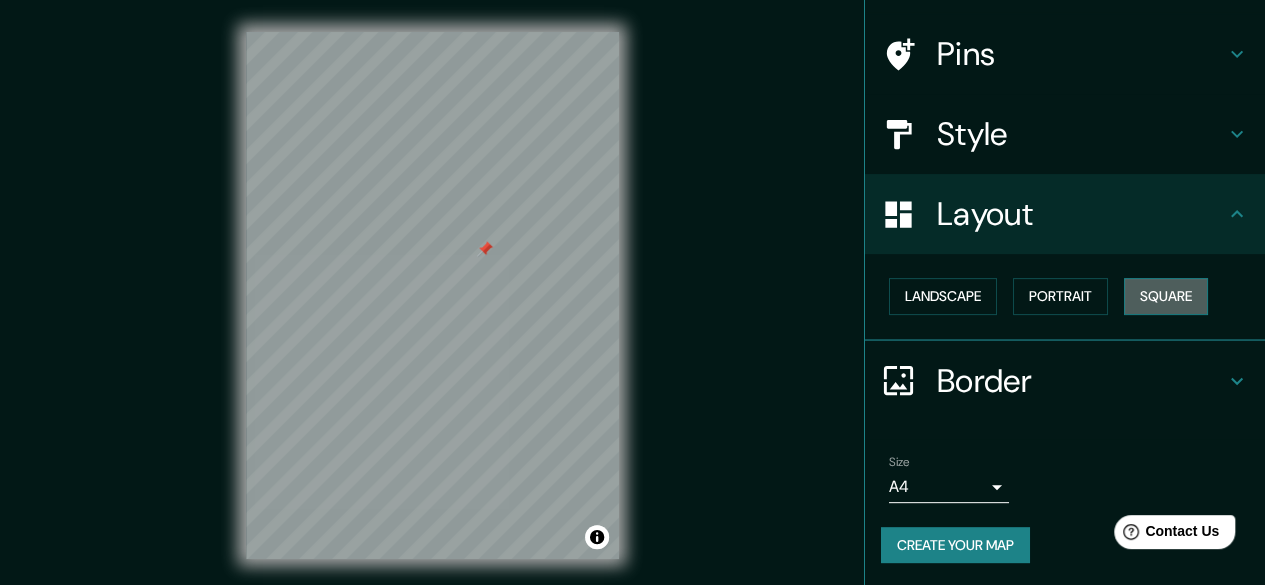 click on "Square" at bounding box center [1166, 296] 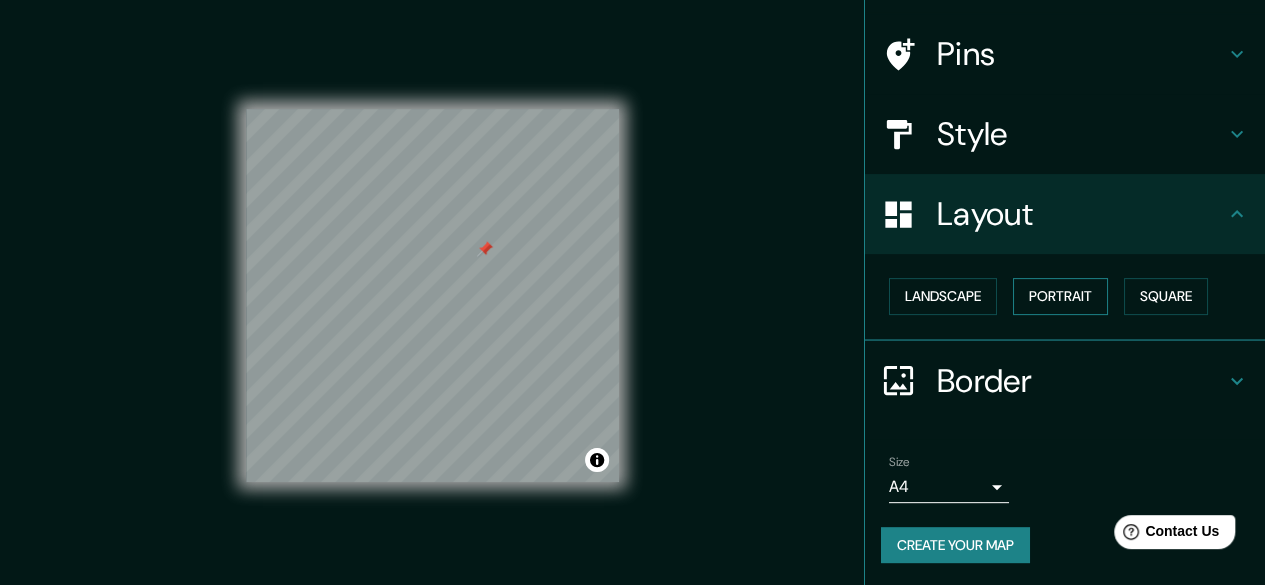 click on "Portrait" at bounding box center [1060, 296] 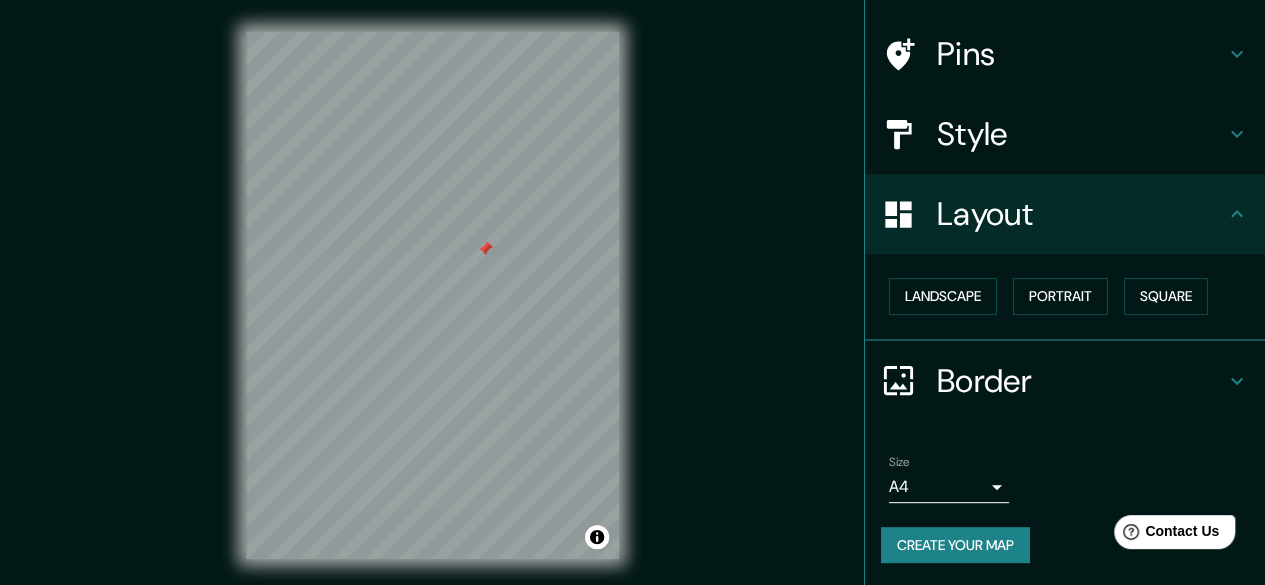 click on "Border" at bounding box center [1081, 381] 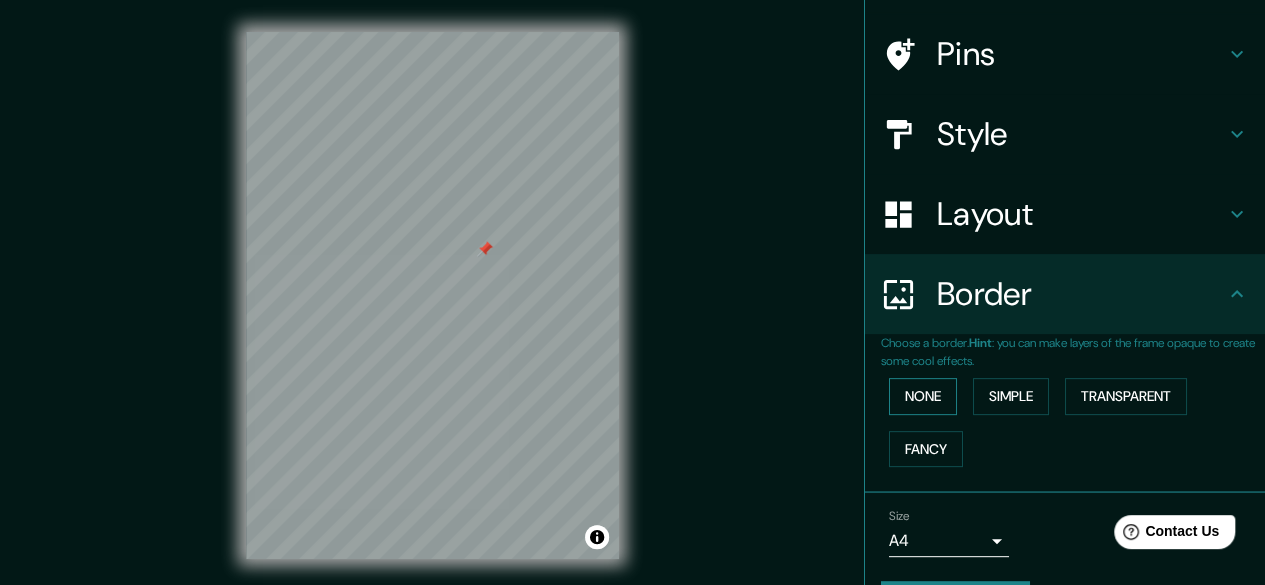 click on "None" at bounding box center (923, 396) 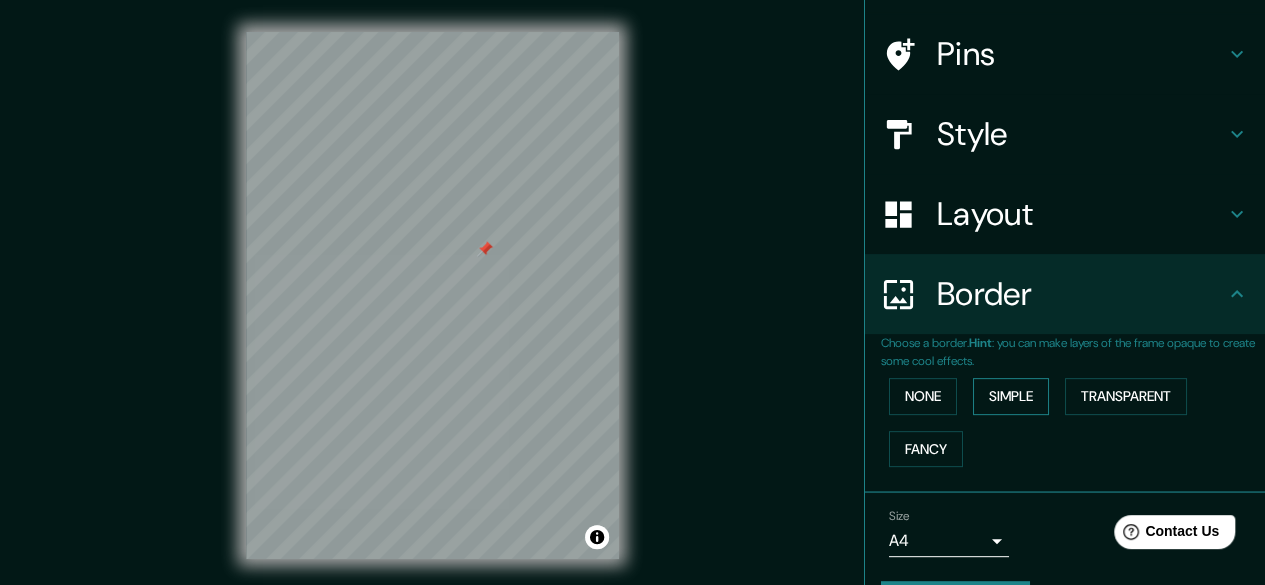 click on "Simple" at bounding box center [1011, 396] 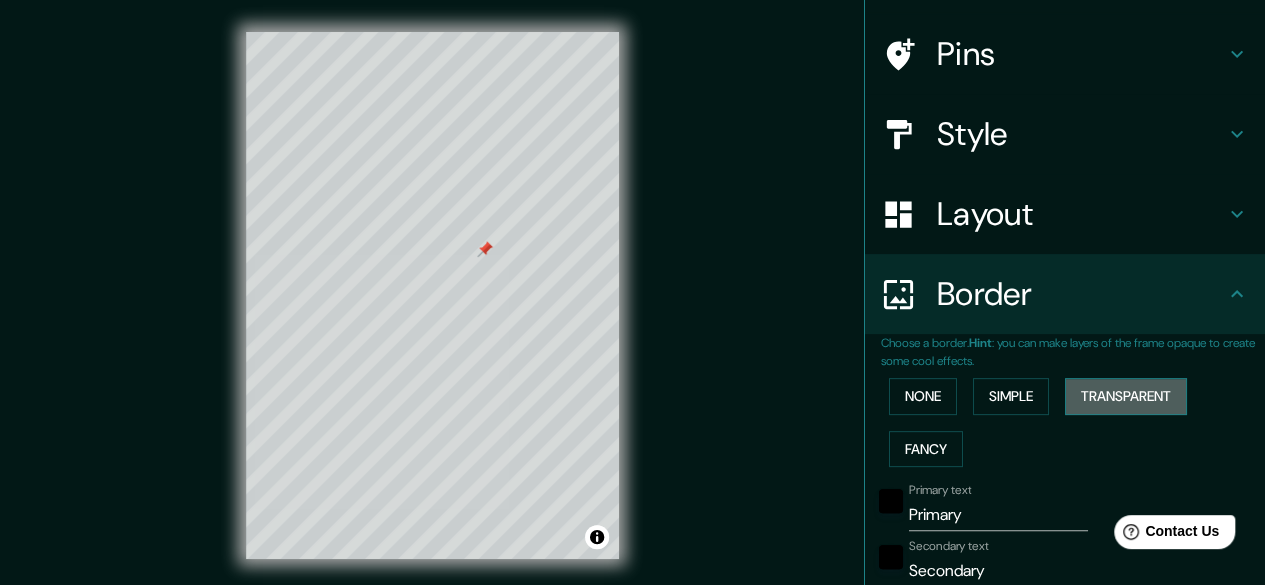 click on "Transparent" at bounding box center [1126, 396] 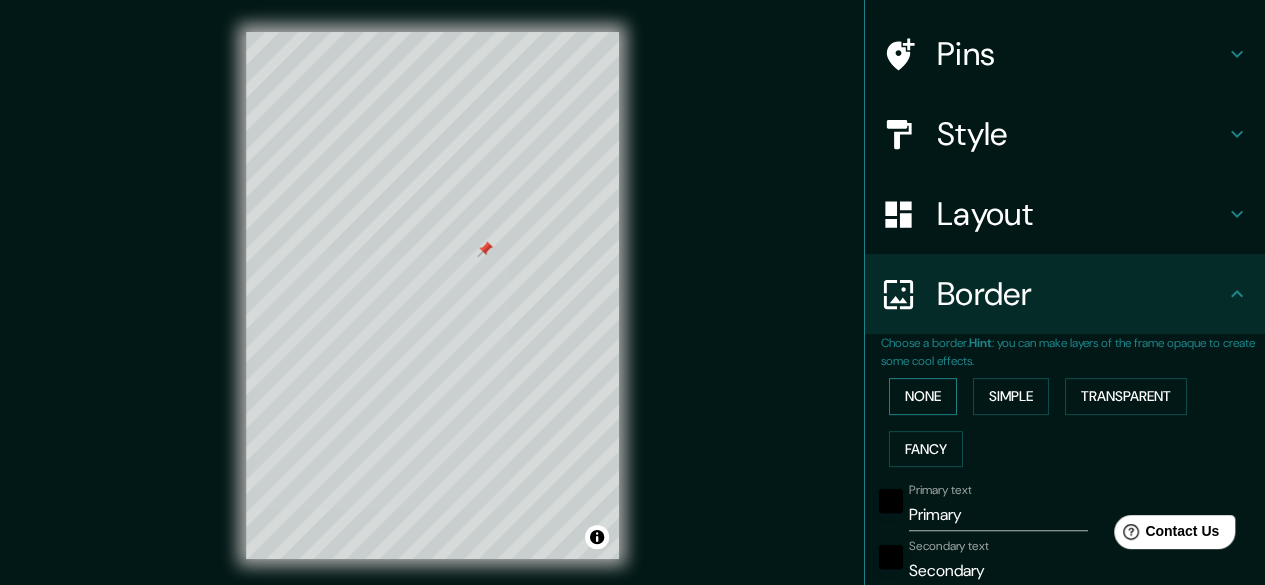click on "None" at bounding box center (923, 396) 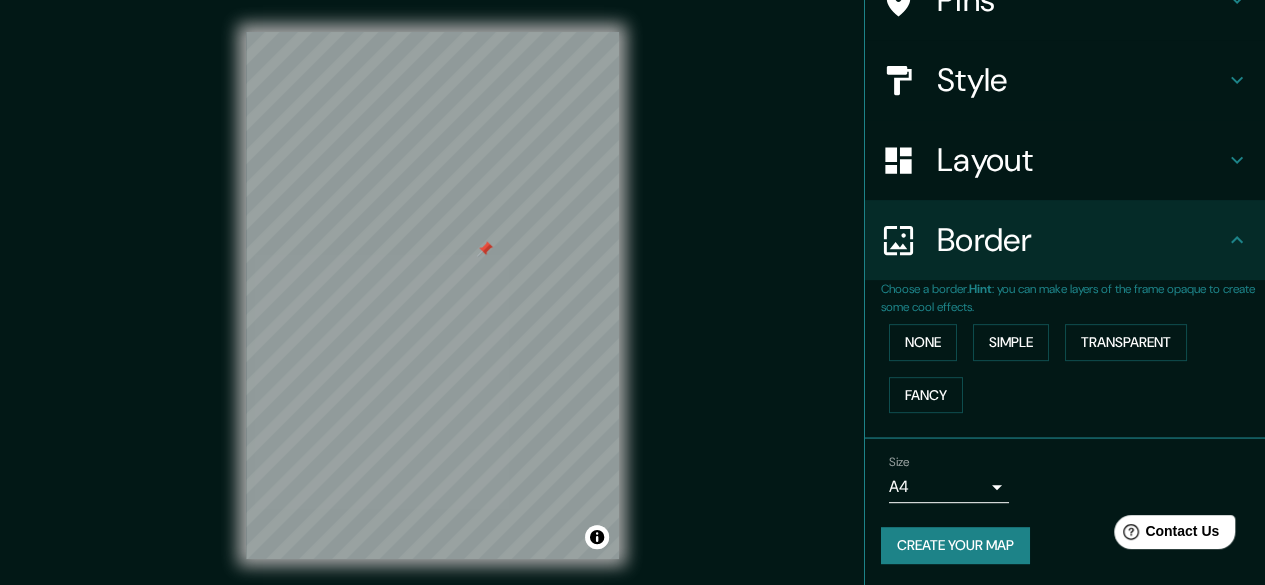 scroll, scrollTop: 0, scrollLeft: 0, axis: both 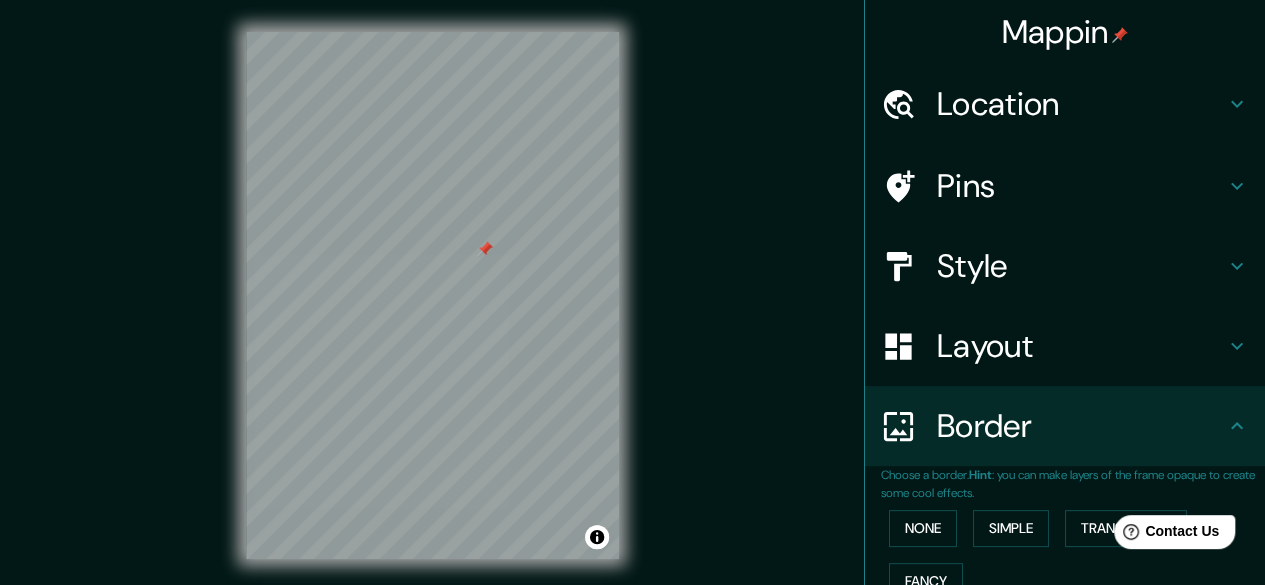 click on "Location" at bounding box center (1081, 104) 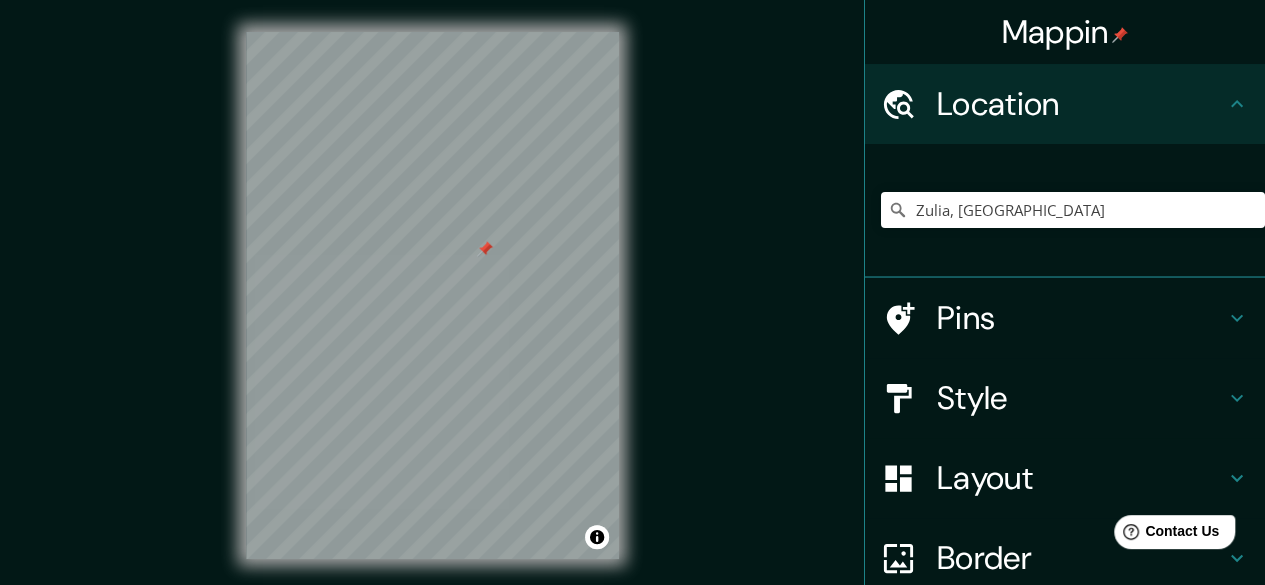 click on "Location" at bounding box center [1081, 104] 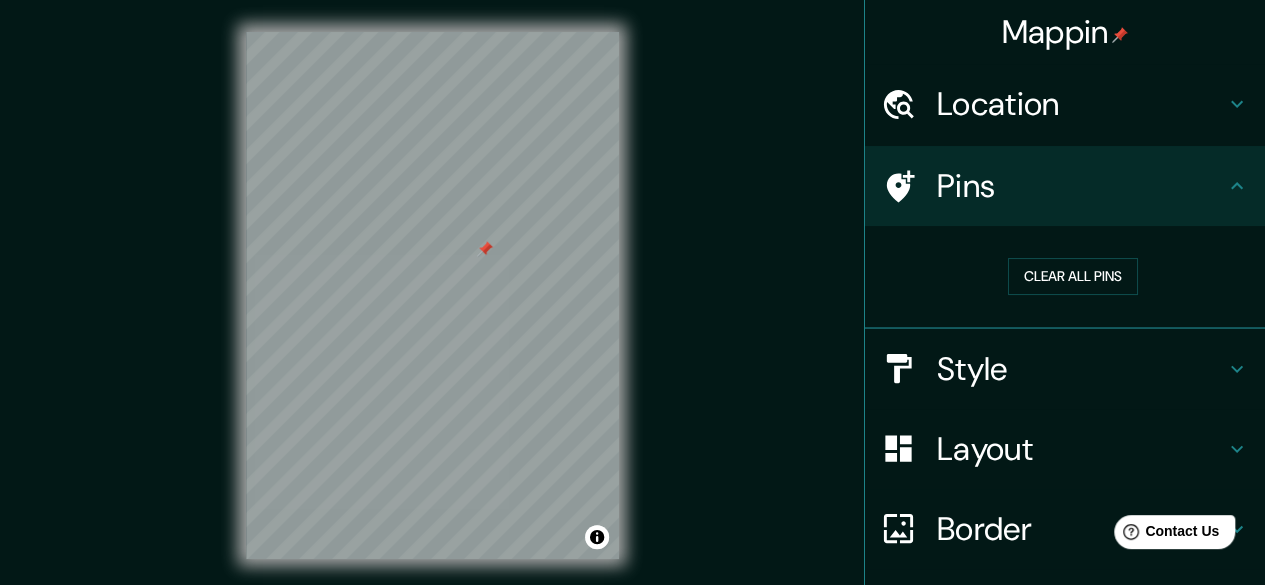 click on "Style" at bounding box center [1081, 369] 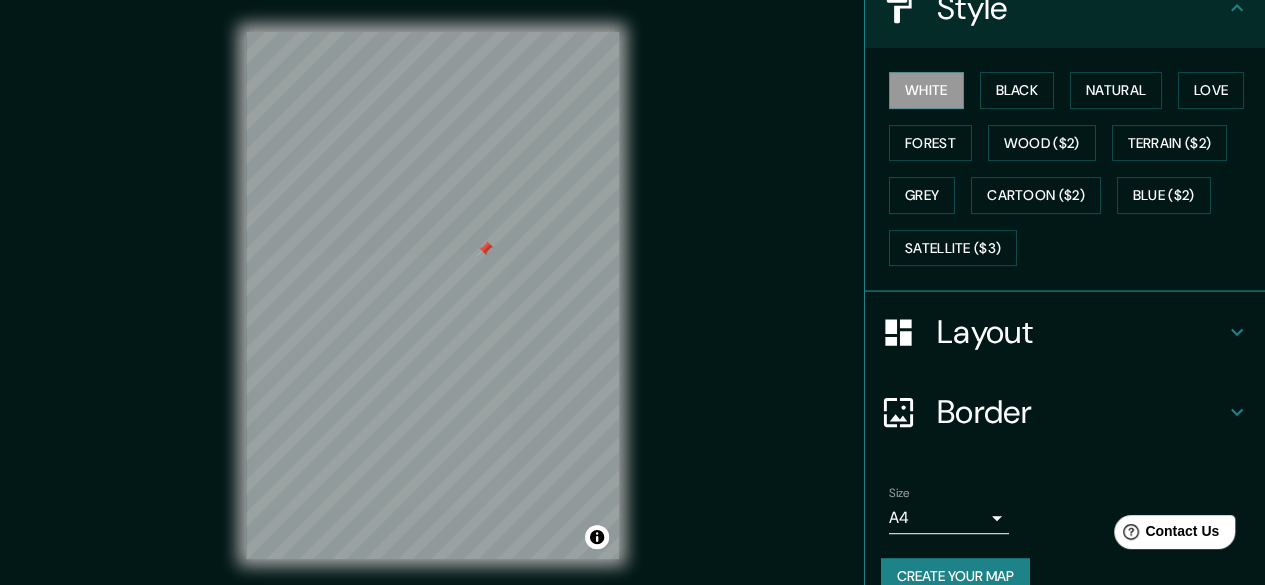 scroll, scrollTop: 288, scrollLeft: 0, axis: vertical 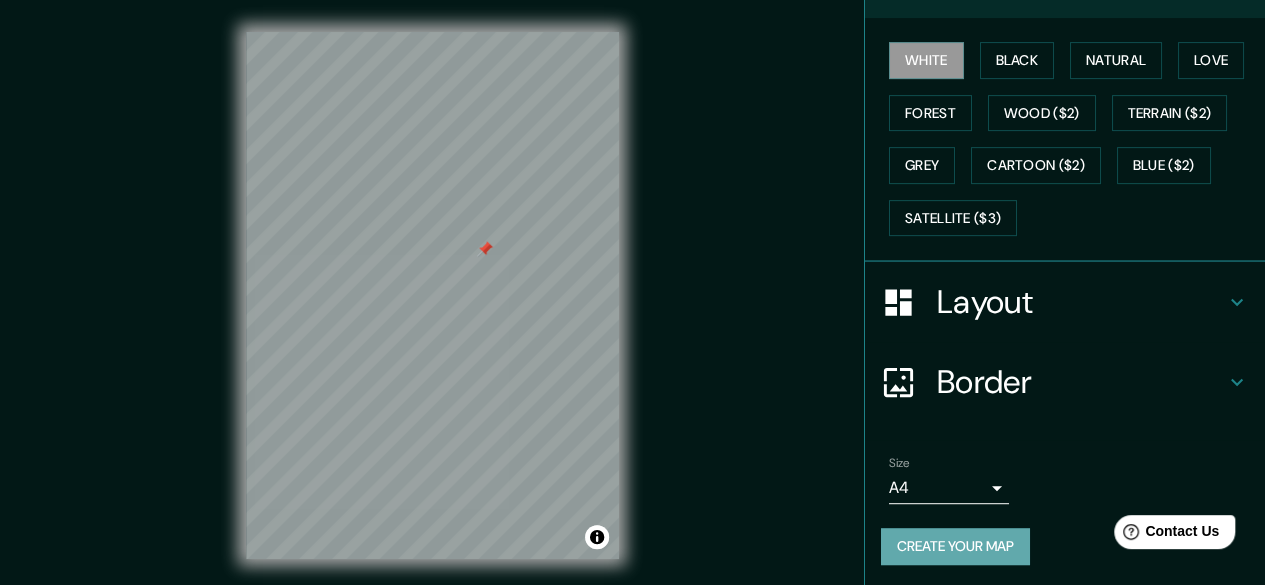 click on "Create your map" at bounding box center [955, 546] 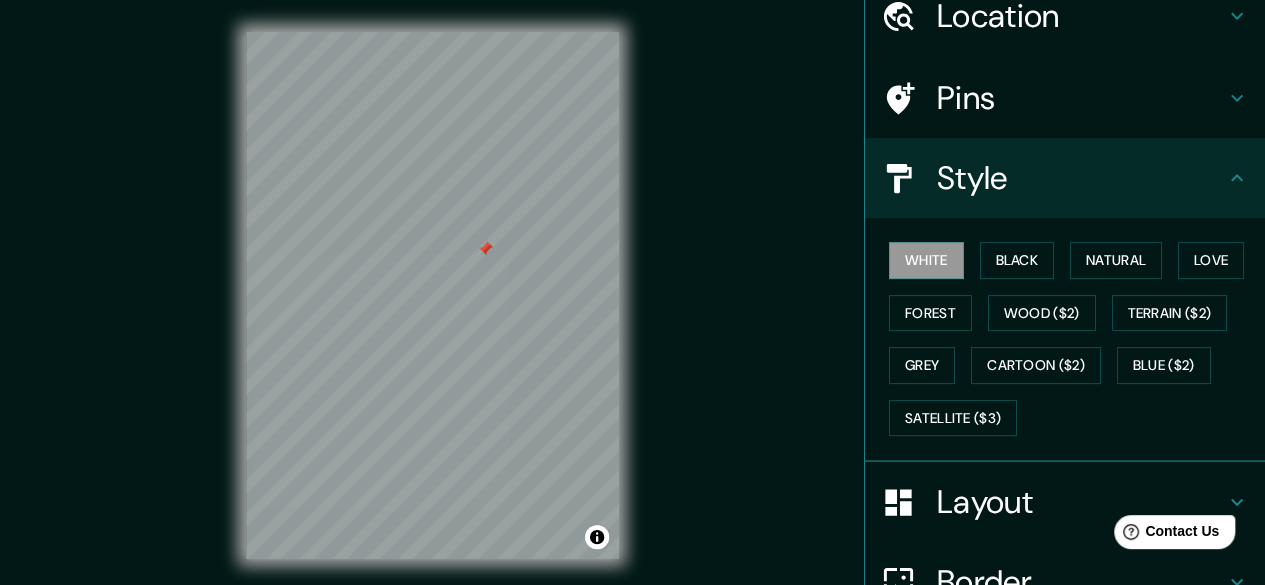 scroll, scrollTop: 288, scrollLeft: 0, axis: vertical 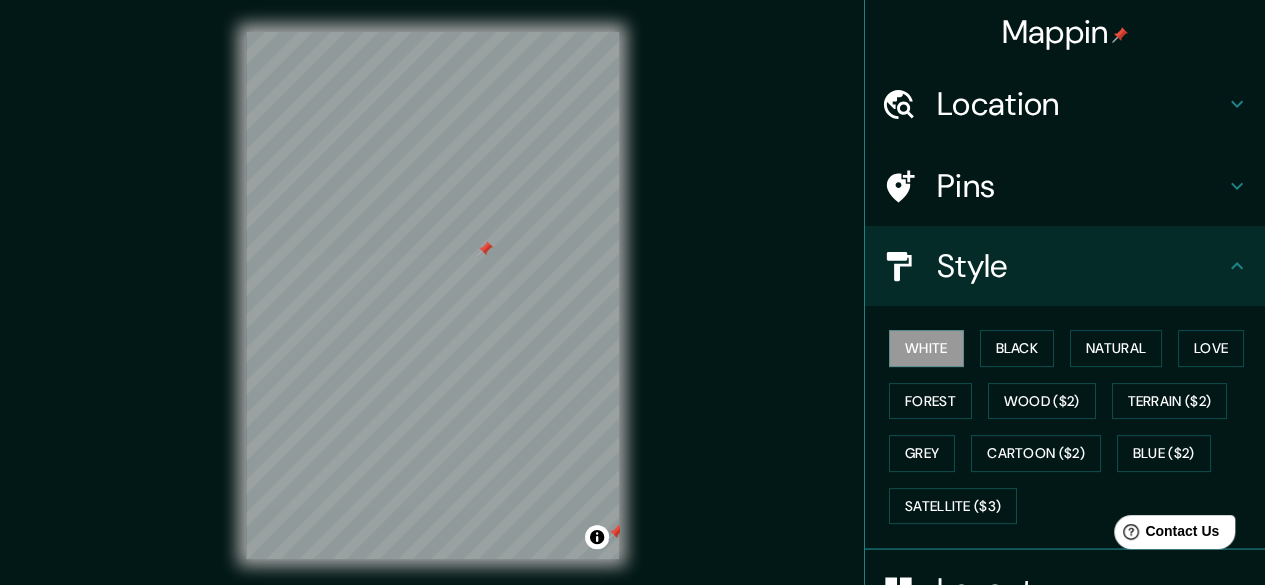 click on "Location" at bounding box center [1081, 104] 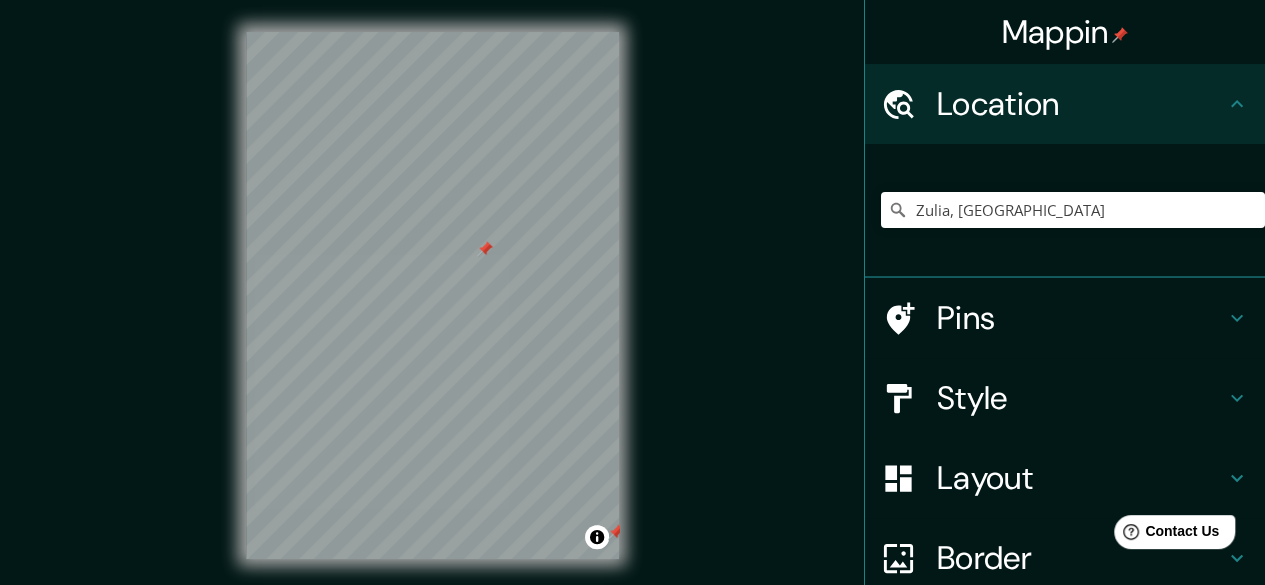 click on "Pins" at bounding box center [1081, 318] 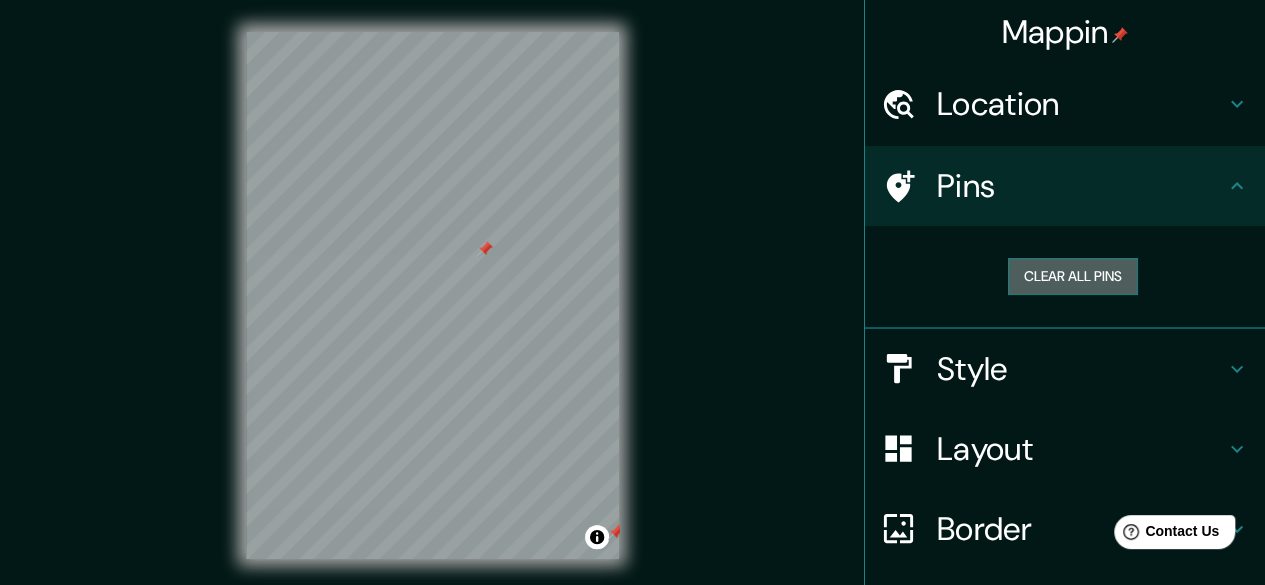 click on "Clear all pins" at bounding box center (1073, 276) 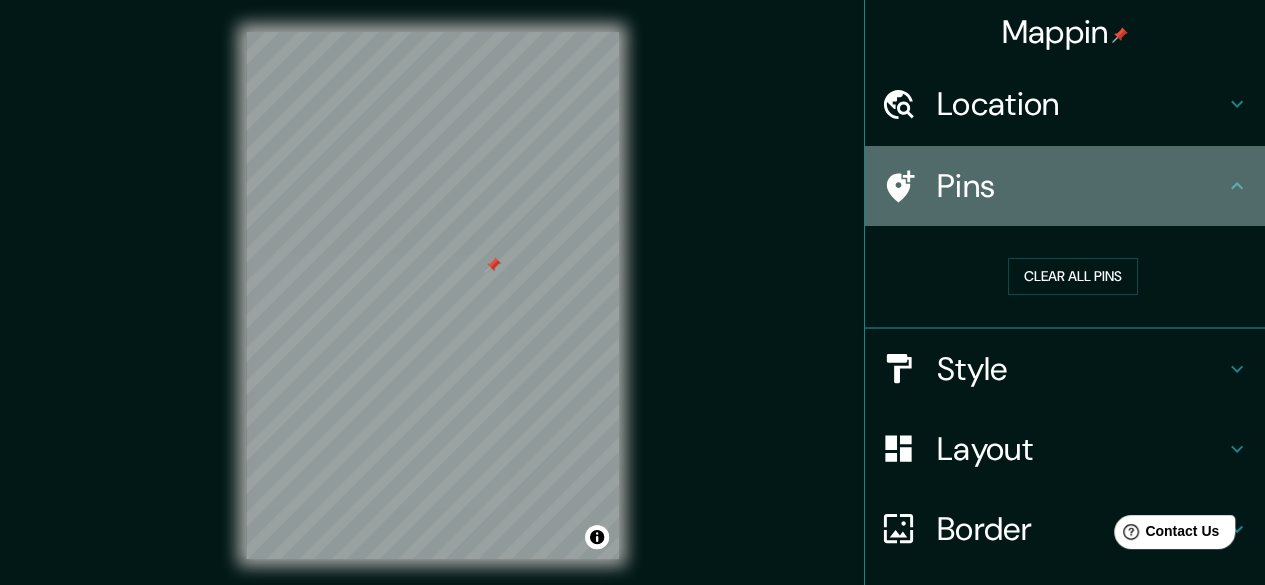 click on "Pins" at bounding box center (1081, 186) 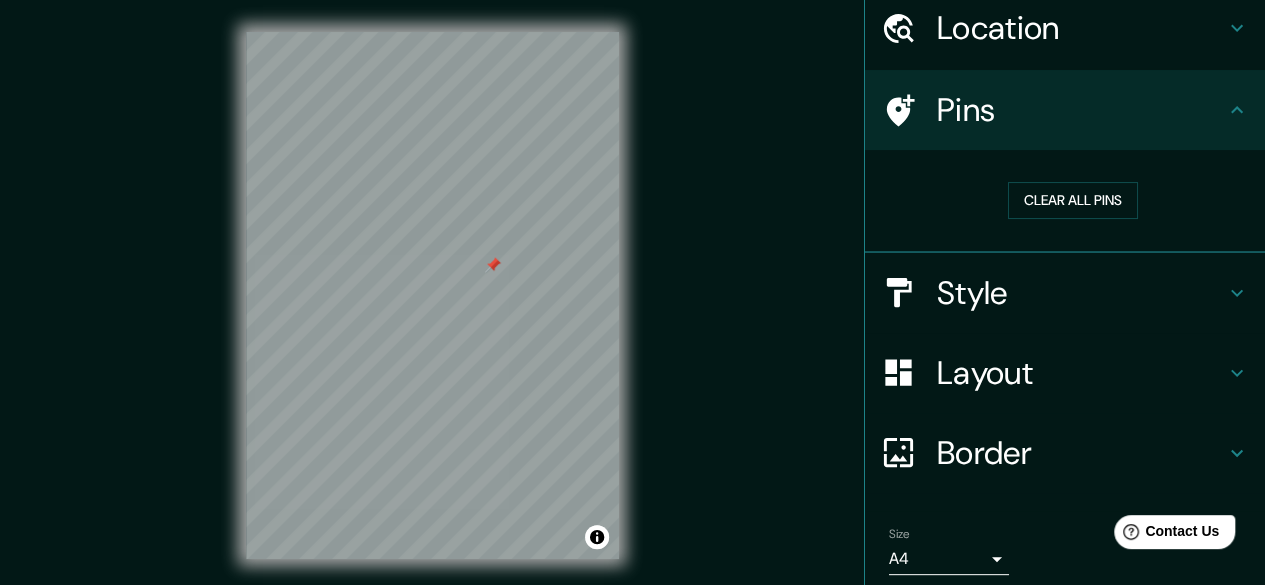 scroll, scrollTop: 148, scrollLeft: 0, axis: vertical 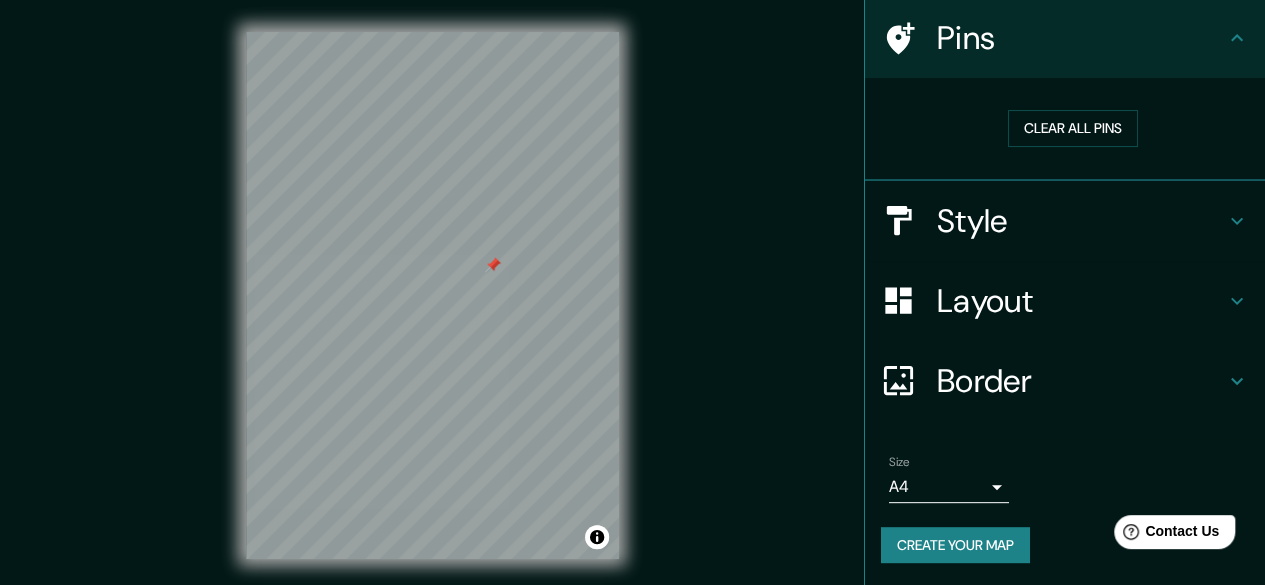 click on "Create your map" at bounding box center [955, 545] 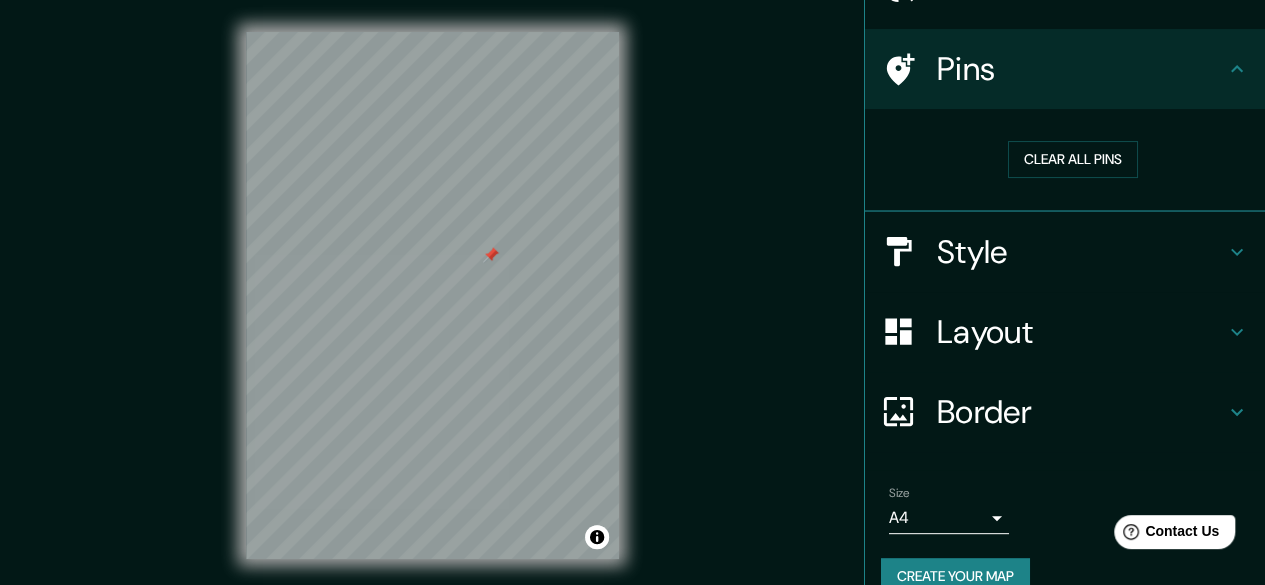 scroll, scrollTop: 148, scrollLeft: 0, axis: vertical 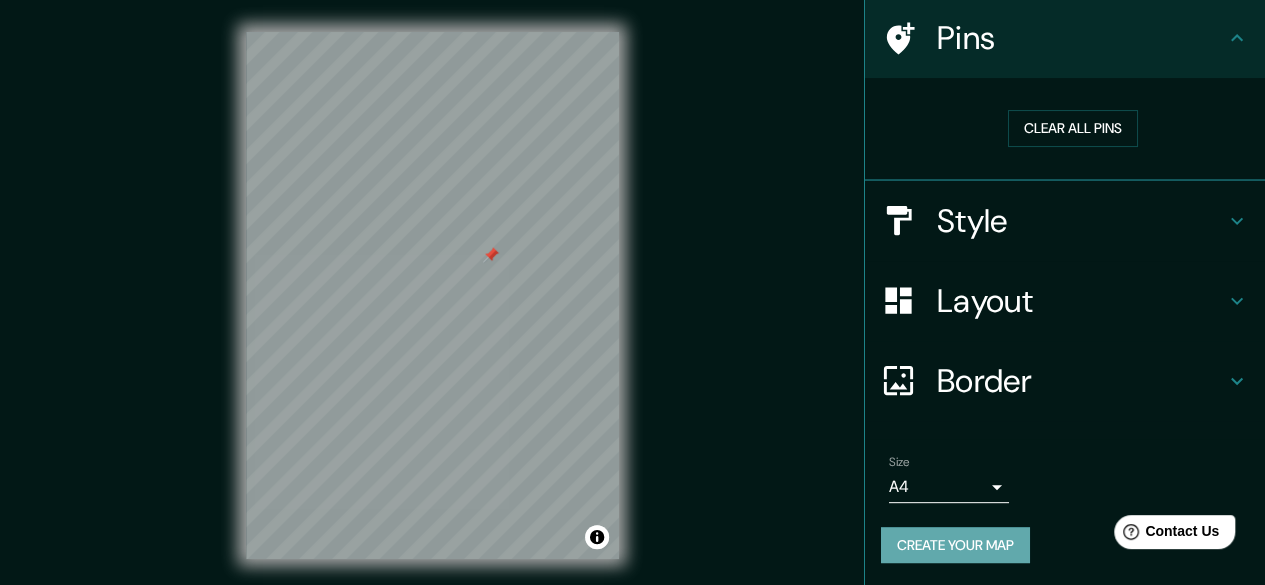 click on "Create your map" at bounding box center [955, 545] 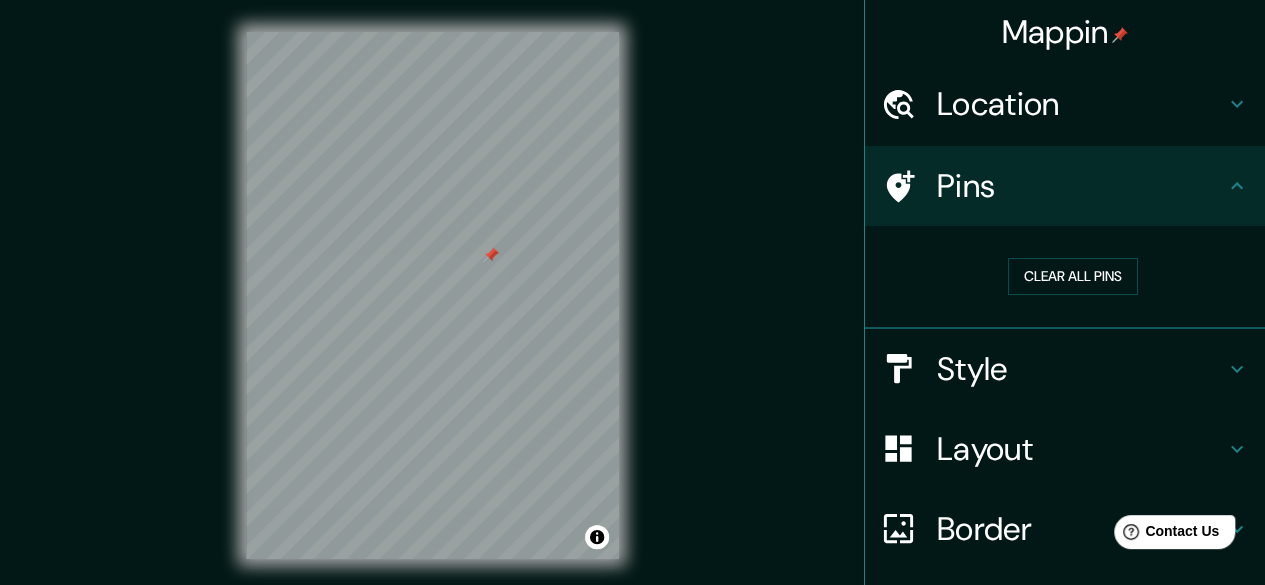 scroll, scrollTop: 148, scrollLeft: 0, axis: vertical 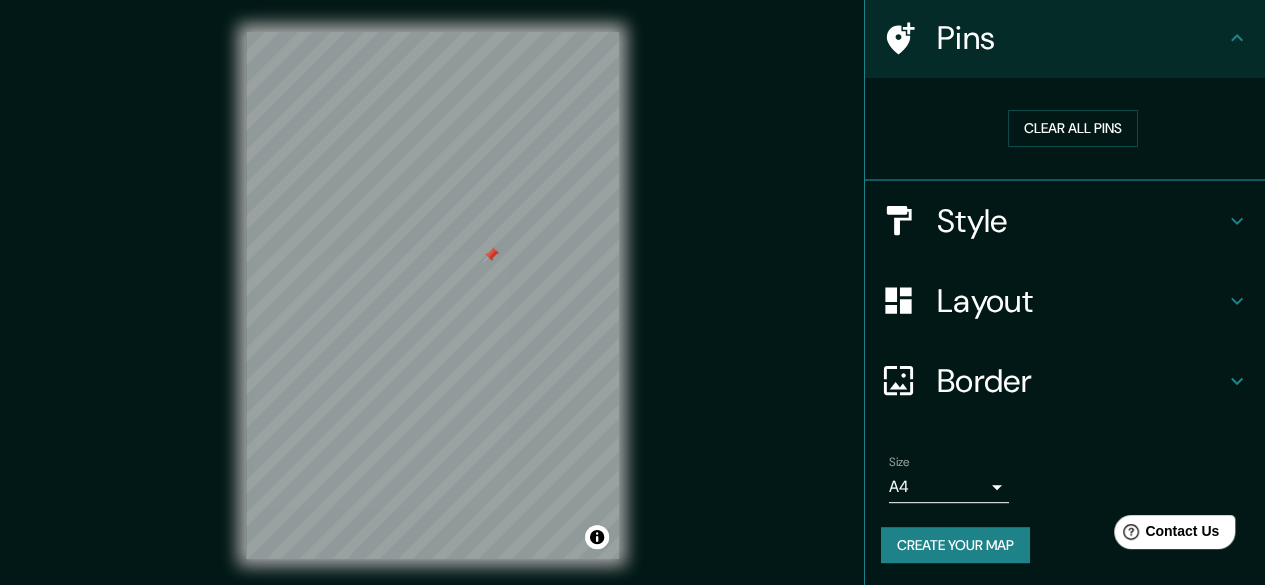 click on "Mappin Location [GEOGRAPHIC_DATA], [GEOGRAPHIC_DATA] Pins Clear all pins Style Layout Border Choose a border.  Hint : you can make layers of the frame opaque to create some cool effects. None Simple Transparent Fancy Size A4 single Create your map © Mapbox   © OpenStreetMap   Improve this map Any problems, suggestions, or concerns please email    [EMAIL_ADDRESS][DOMAIN_NAME] . . ." at bounding box center (632, 292) 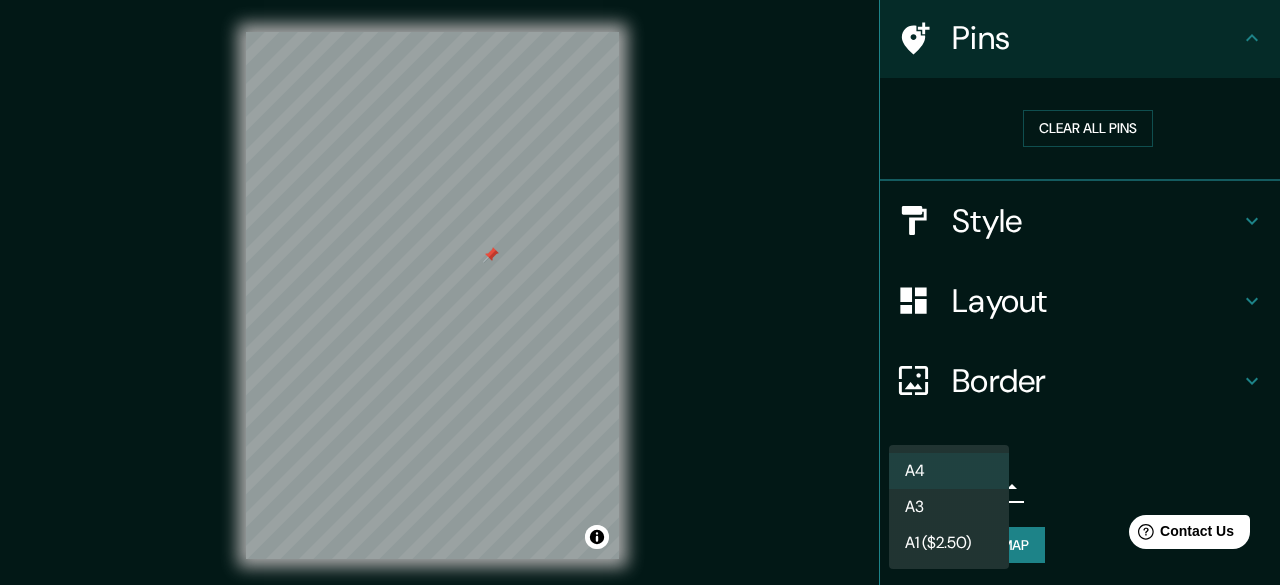 click on "A4" at bounding box center (949, 471) 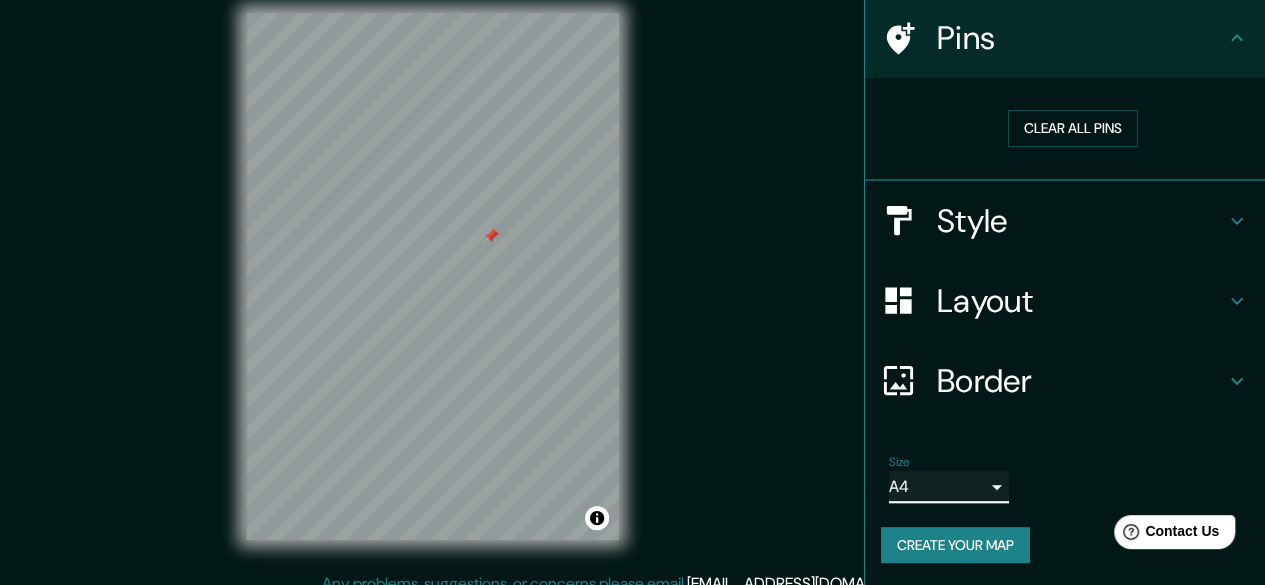 scroll, scrollTop: 37, scrollLeft: 0, axis: vertical 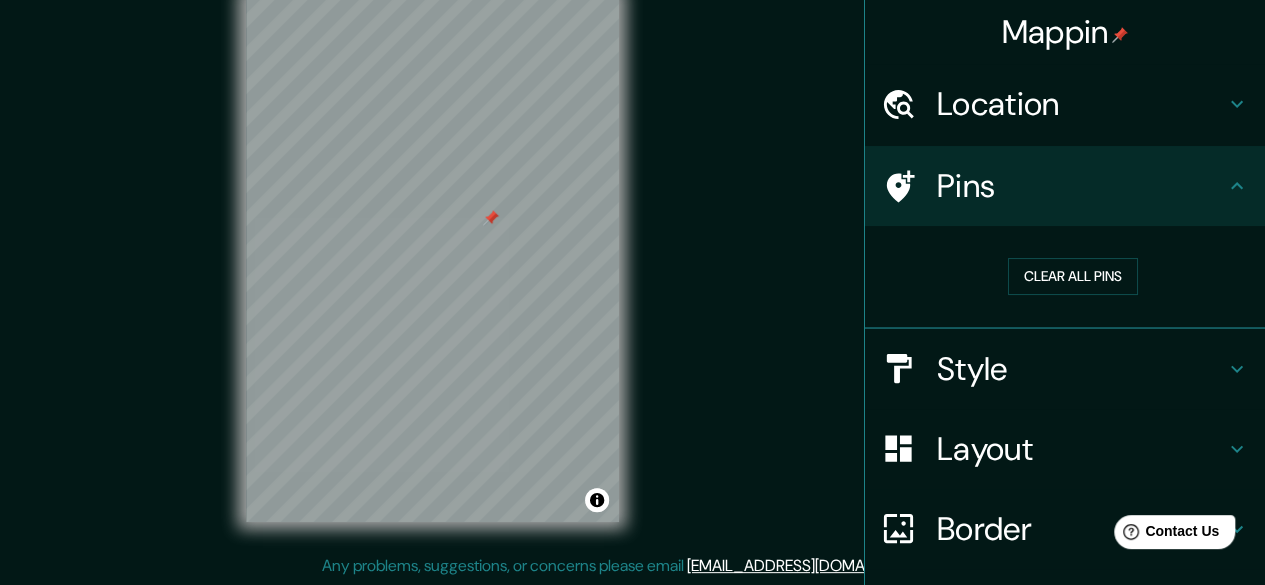 click on "Location" at bounding box center (1065, 104) 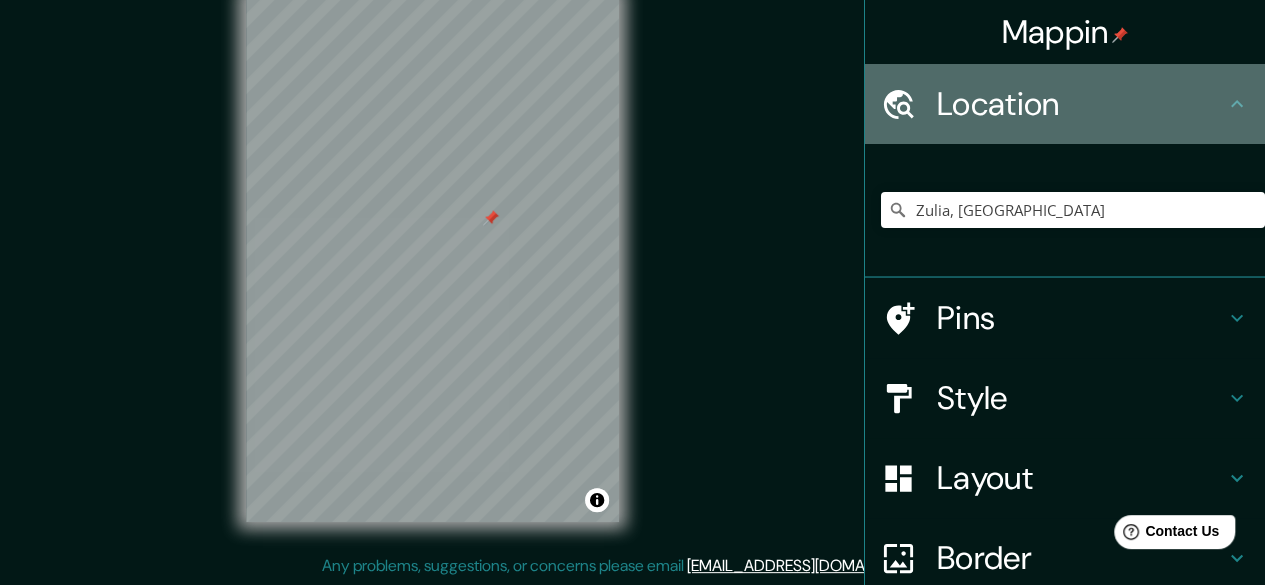 click on "Location" at bounding box center (1081, 104) 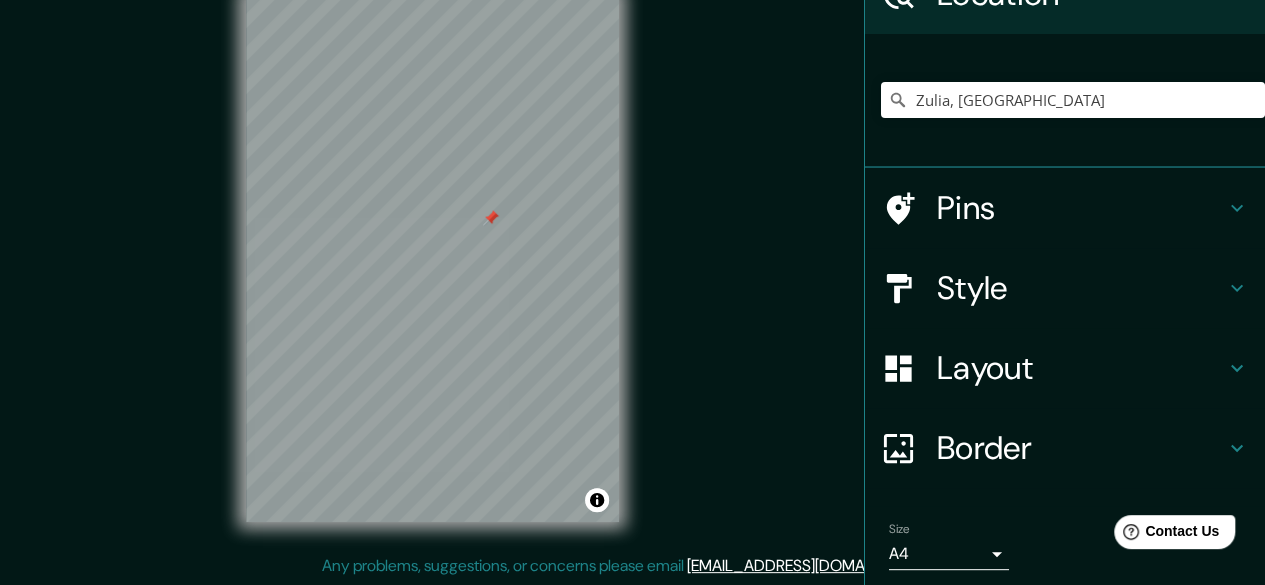 scroll, scrollTop: 179, scrollLeft: 0, axis: vertical 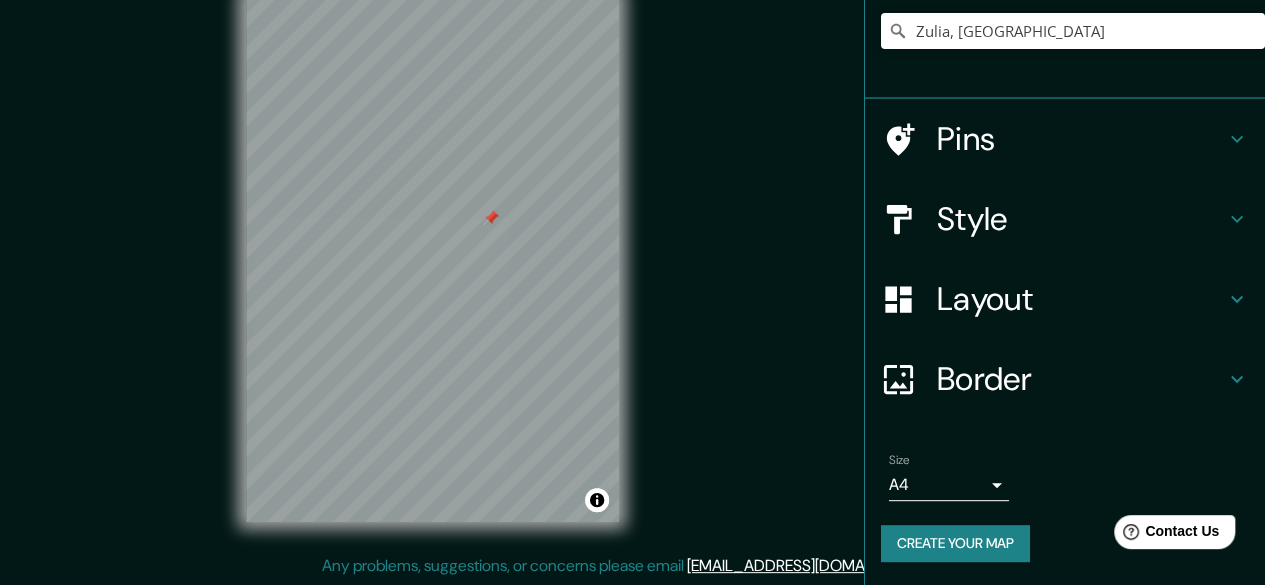 click on "Create your map" at bounding box center (955, 543) 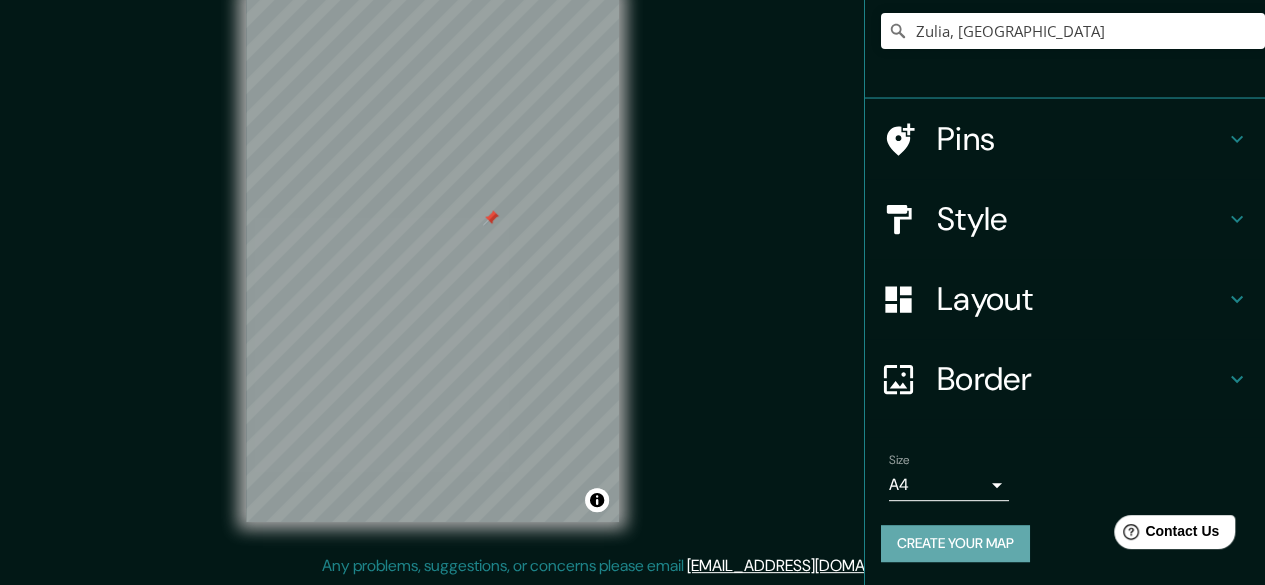 click on "Create your map" at bounding box center (955, 543) 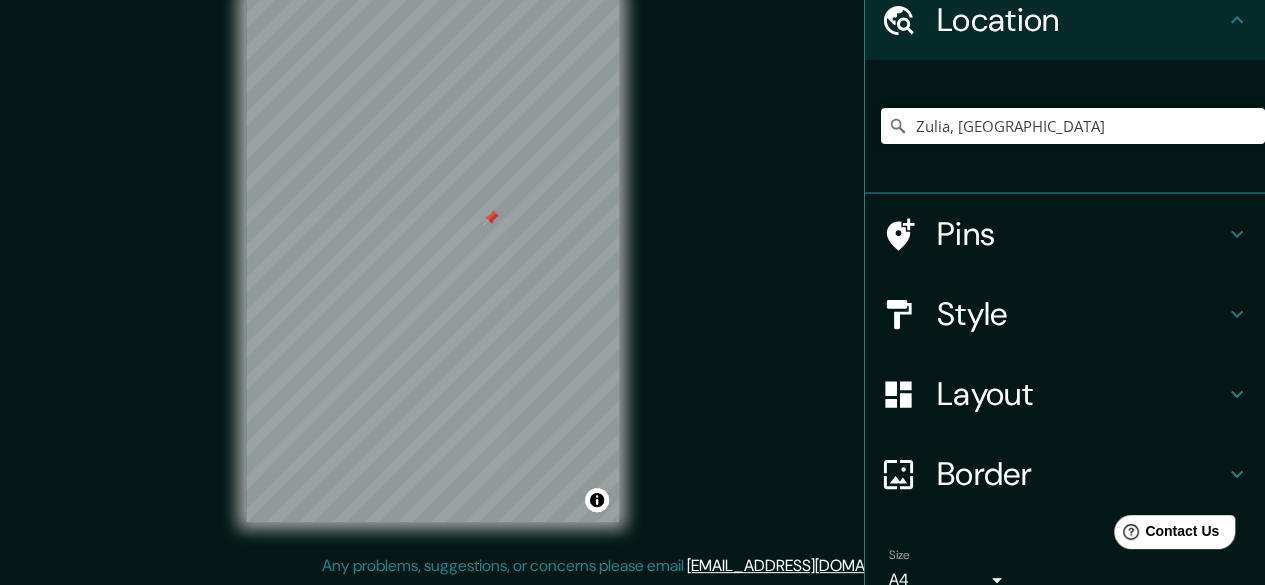 scroll, scrollTop: 179, scrollLeft: 0, axis: vertical 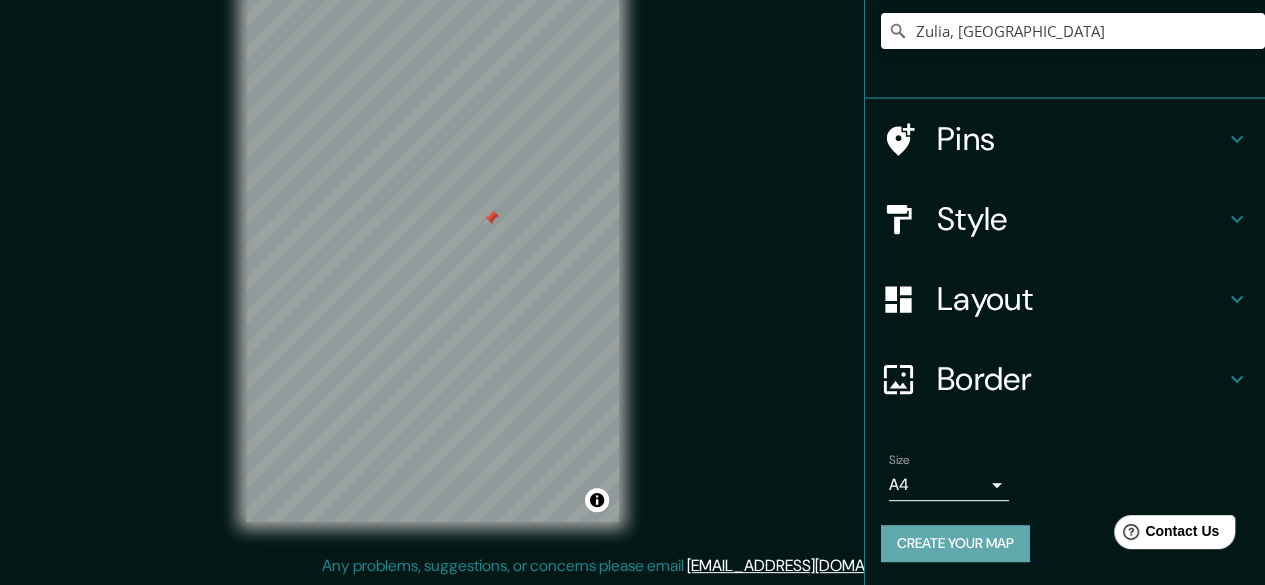click on "Create your map" at bounding box center [955, 543] 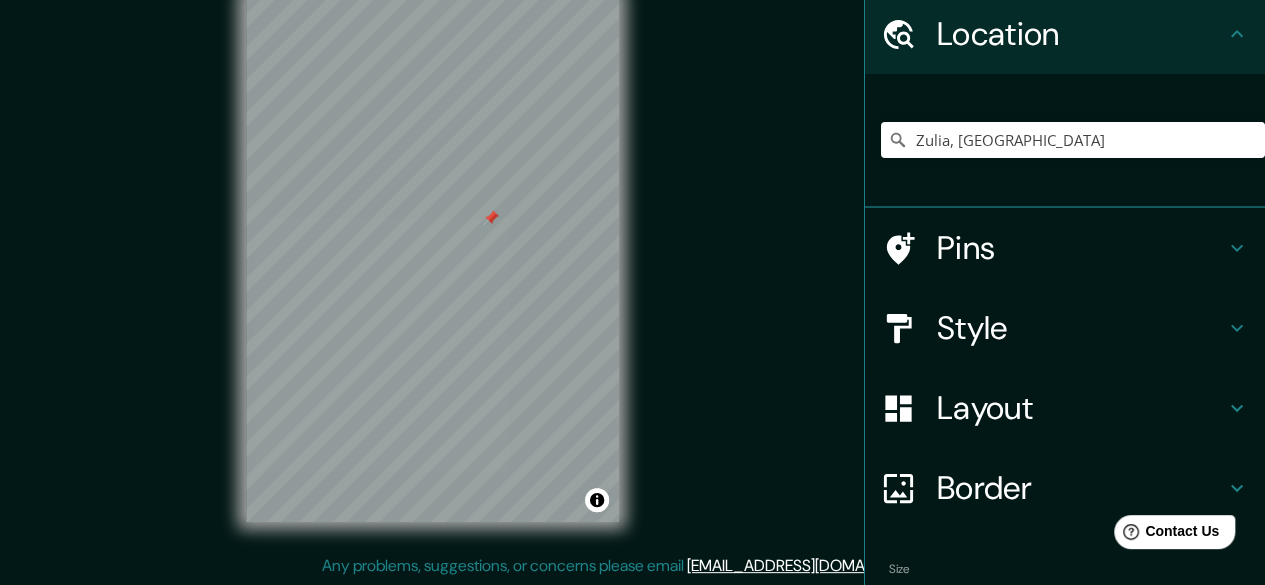 scroll, scrollTop: 0, scrollLeft: 0, axis: both 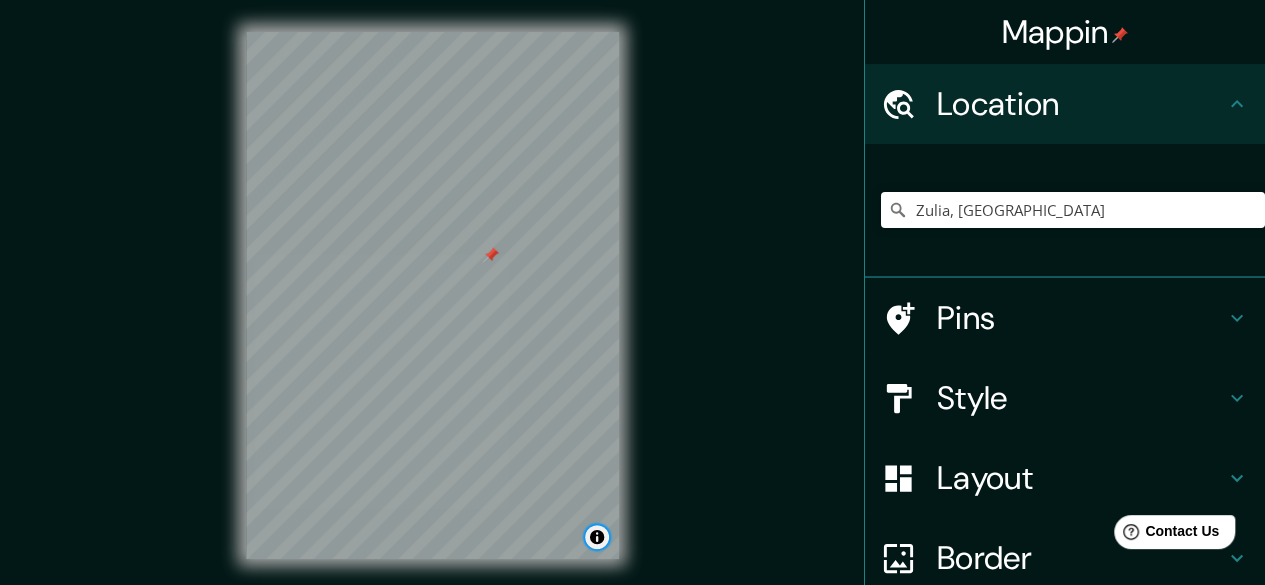 click at bounding box center (597, 537) 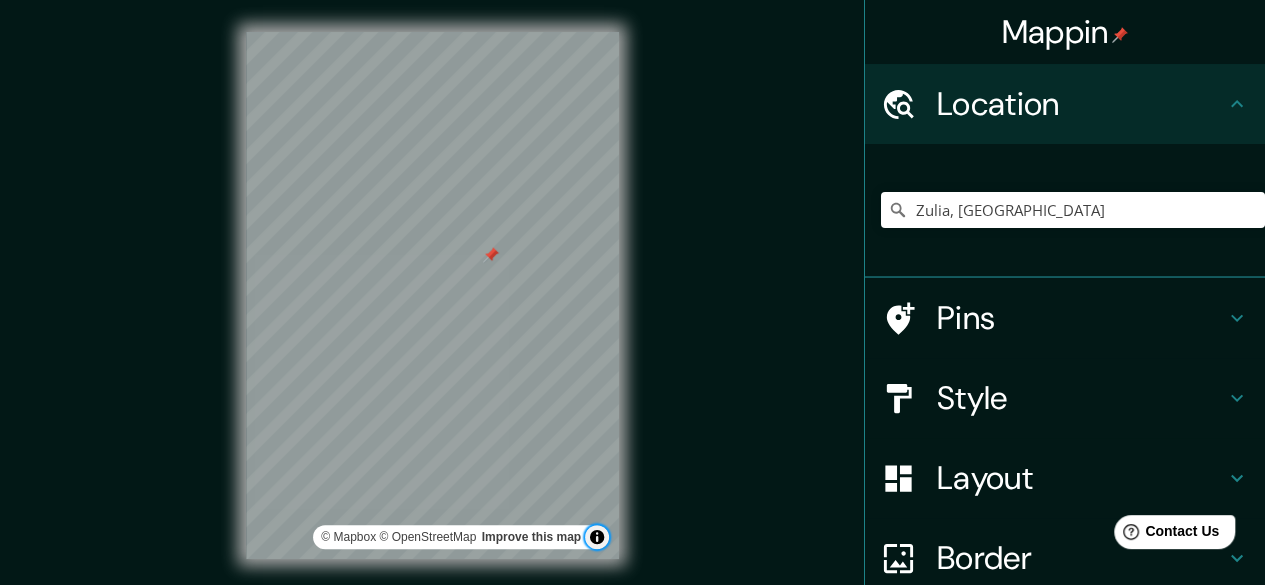 click at bounding box center (597, 537) 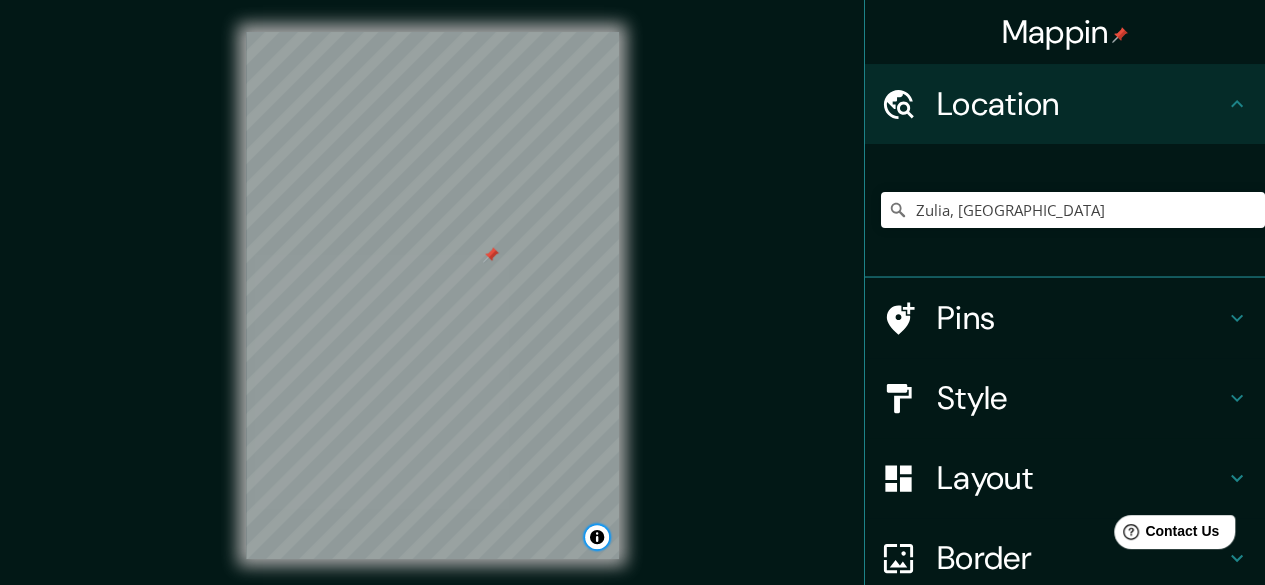 scroll, scrollTop: 179, scrollLeft: 0, axis: vertical 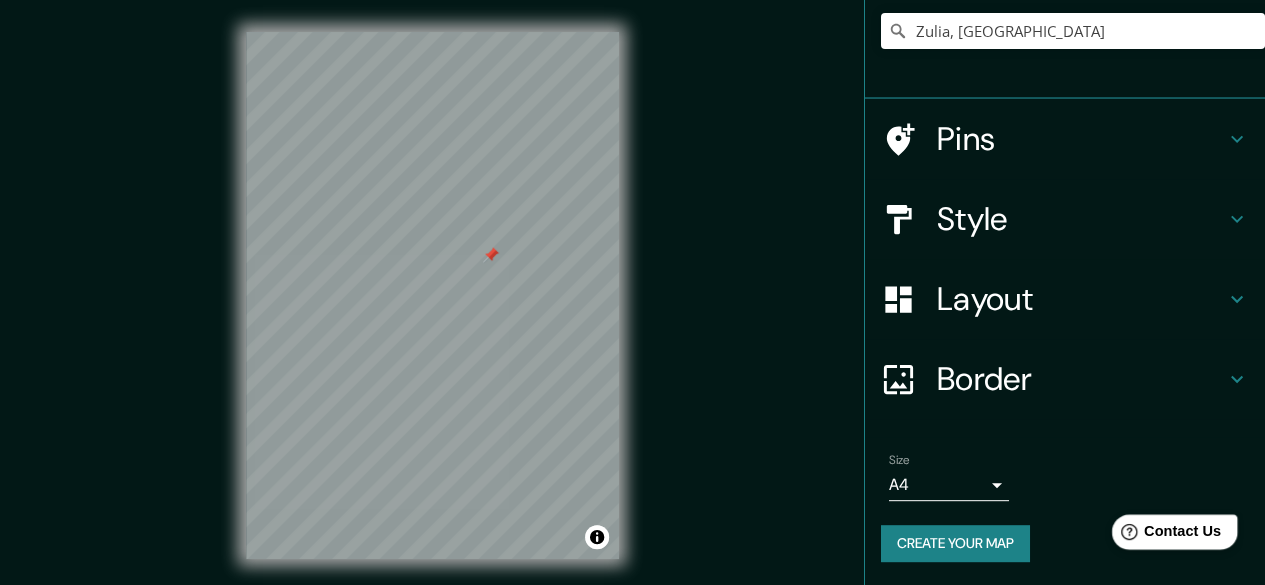 click on "Help Contact Us" at bounding box center (1175, 531) 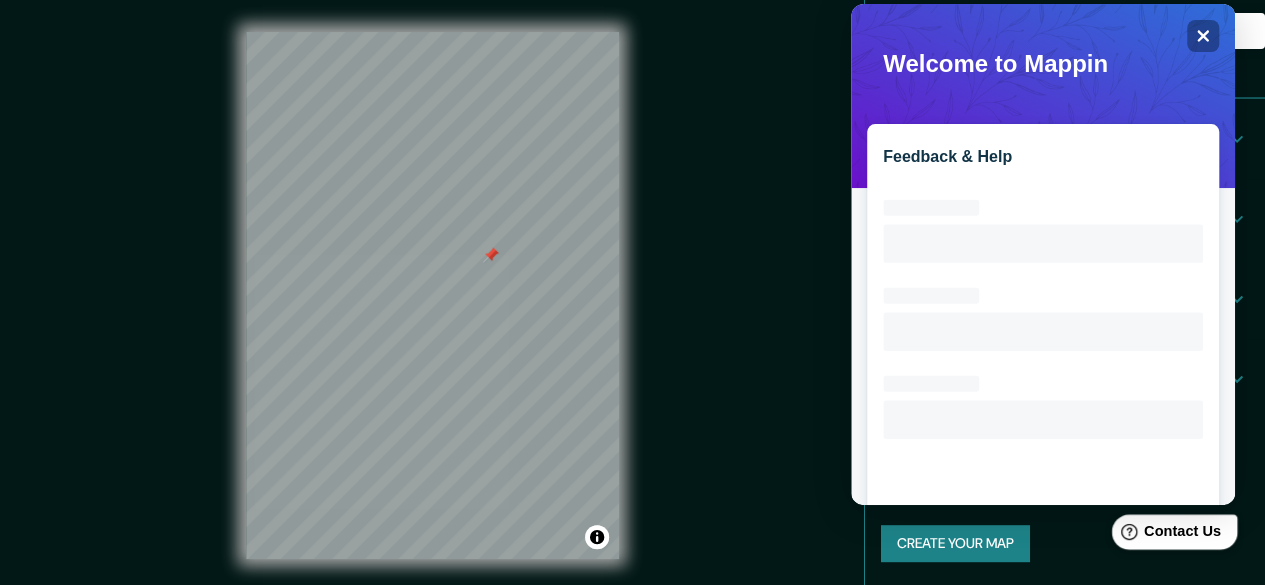 scroll, scrollTop: 0, scrollLeft: 0, axis: both 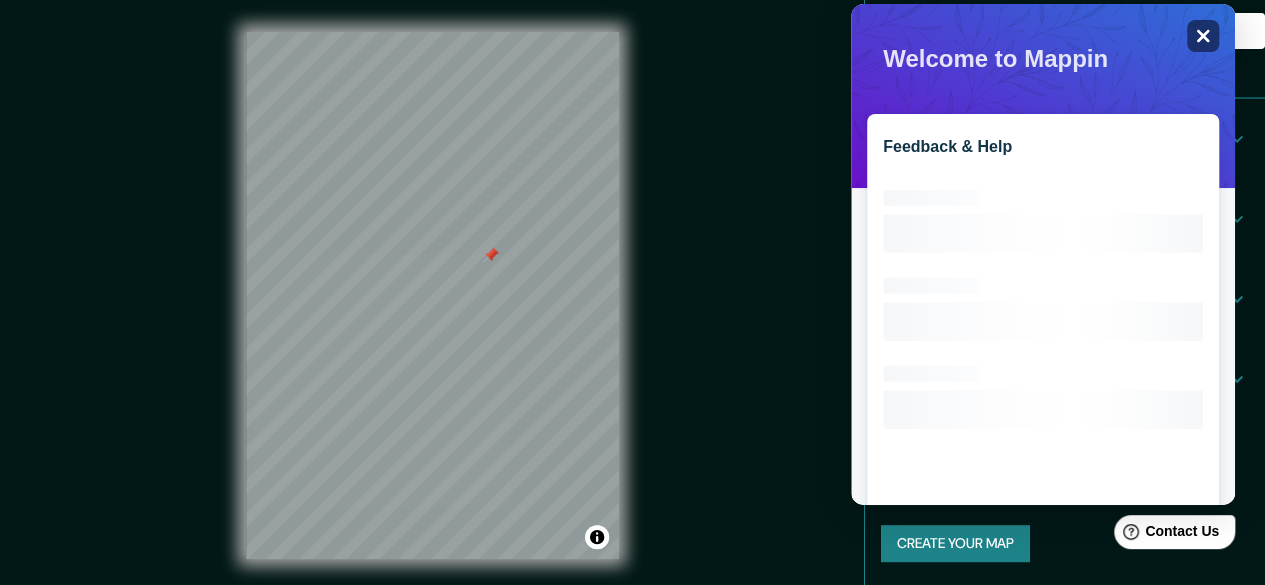 click 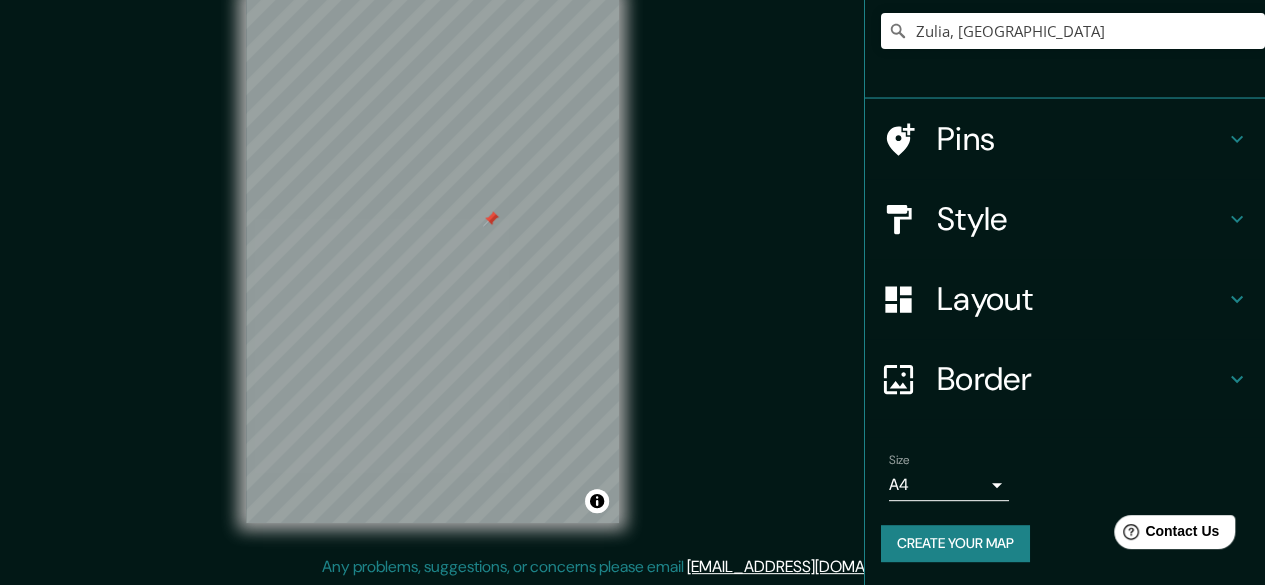 scroll, scrollTop: 37, scrollLeft: 0, axis: vertical 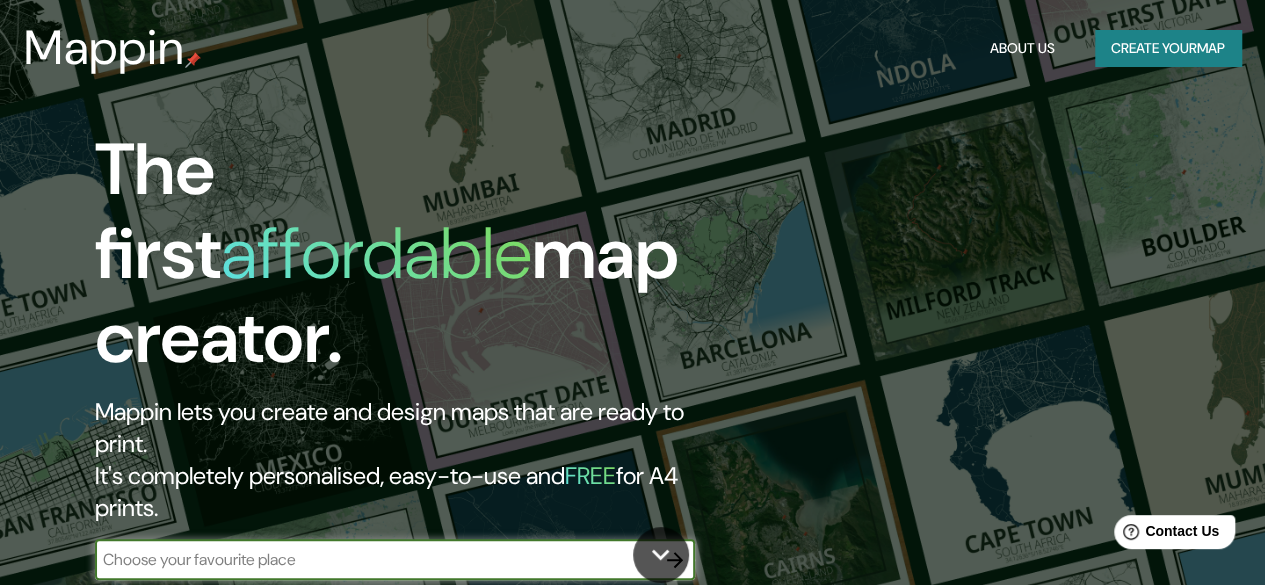 click on "The first  affordable  map creator. Mappin lets you create and design maps that are ready to print. It's completely personalised, easy-to-use and  FREE  for A4 prints. ​" at bounding box center (411, 364) 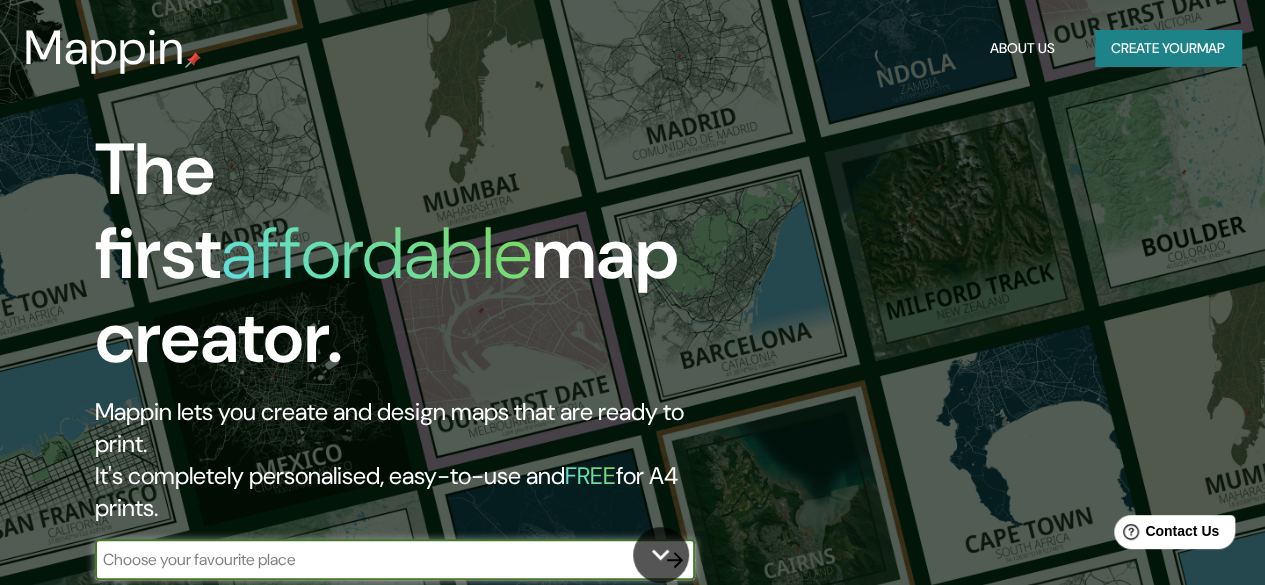 type on "r" 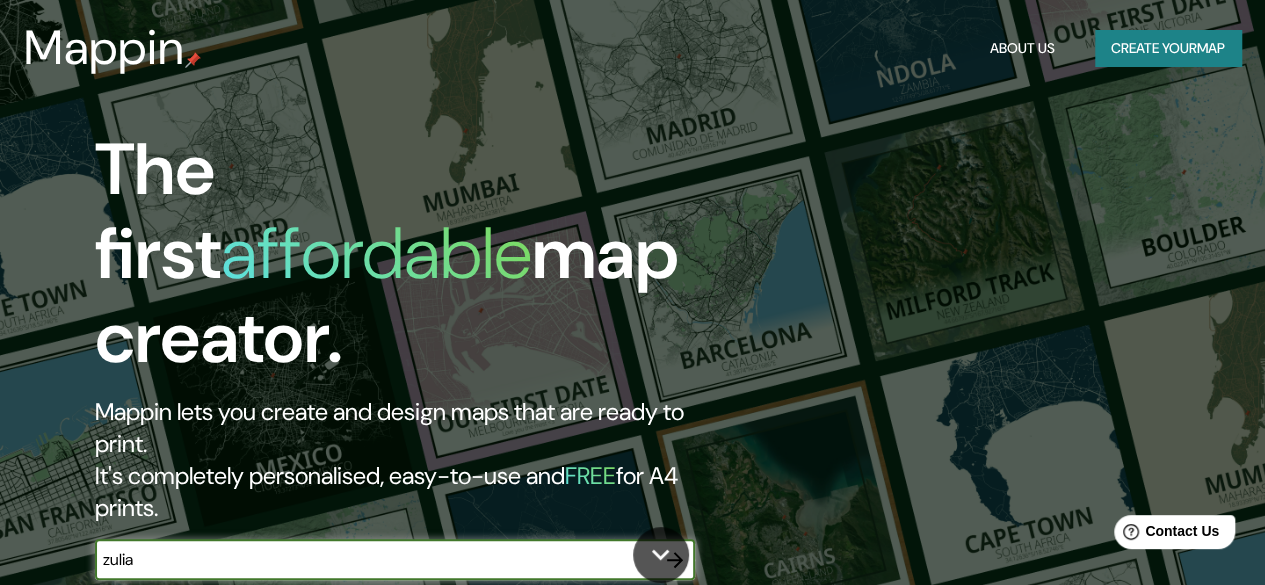 type on "zulia" 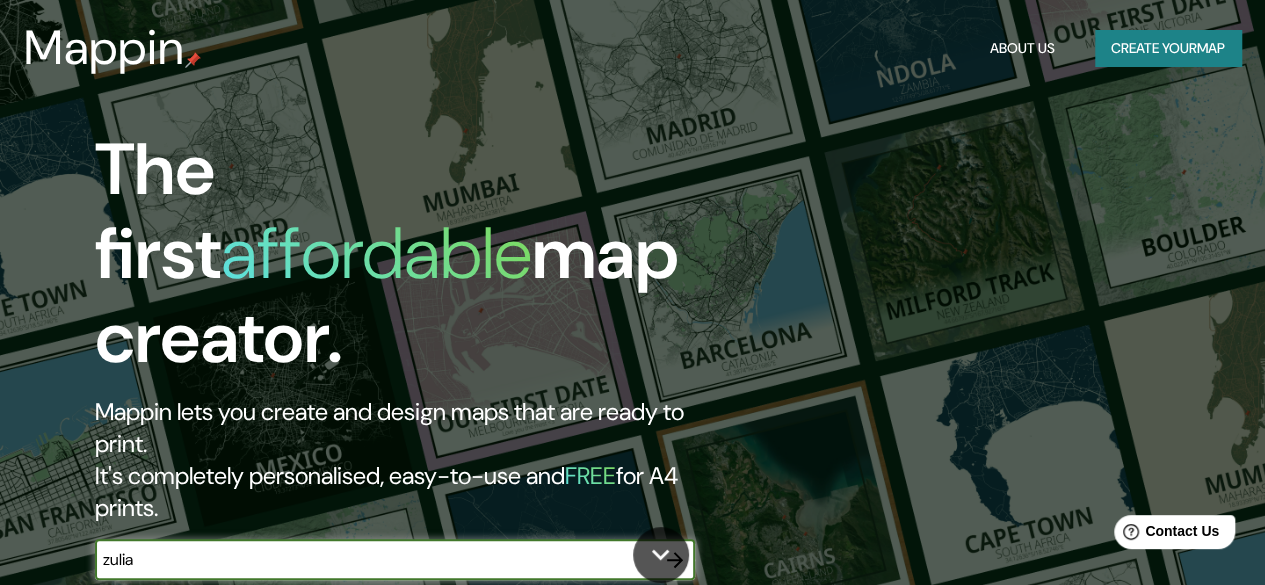 drag, startPoint x: 670, startPoint y: 475, endPoint x: 823, endPoint y: 1, distance: 498.08133 